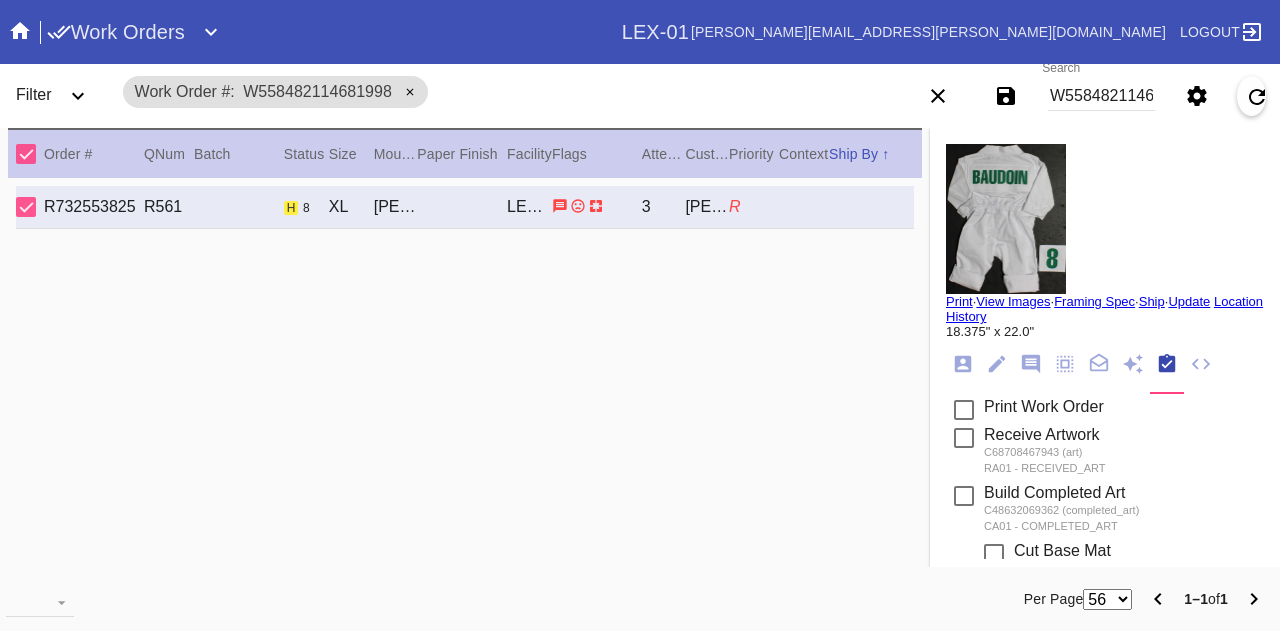 scroll, scrollTop: 0, scrollLeft: 0, axis: both 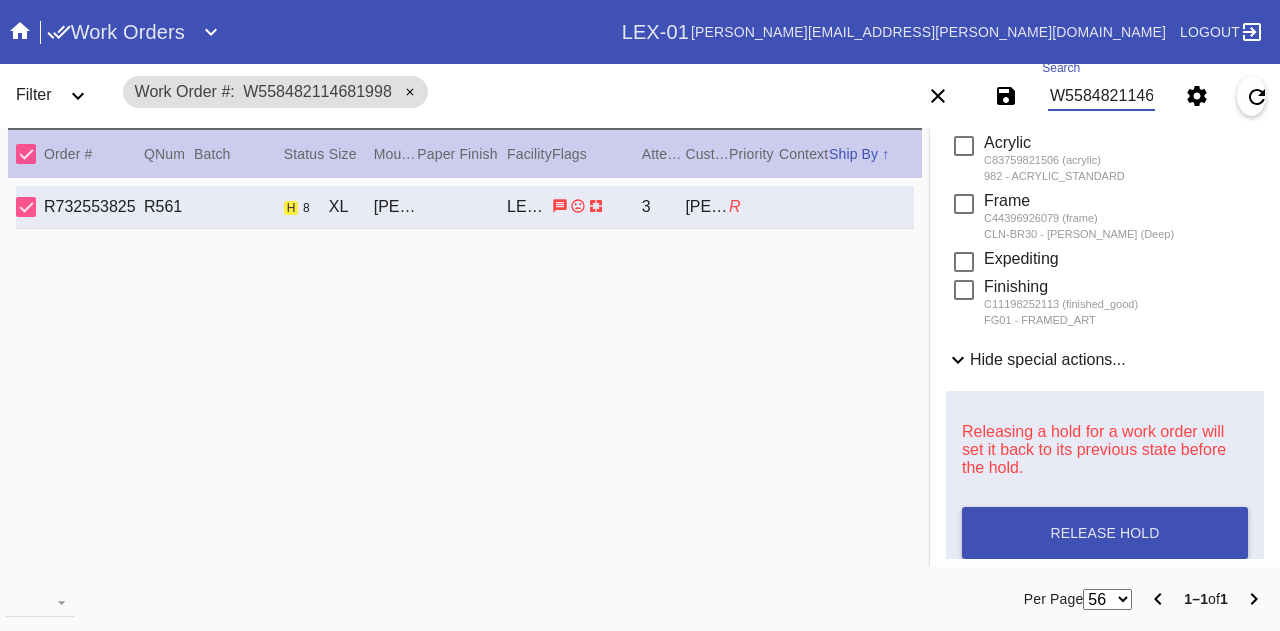 click on "W558482114681998" at bounding box center [1101, 96] 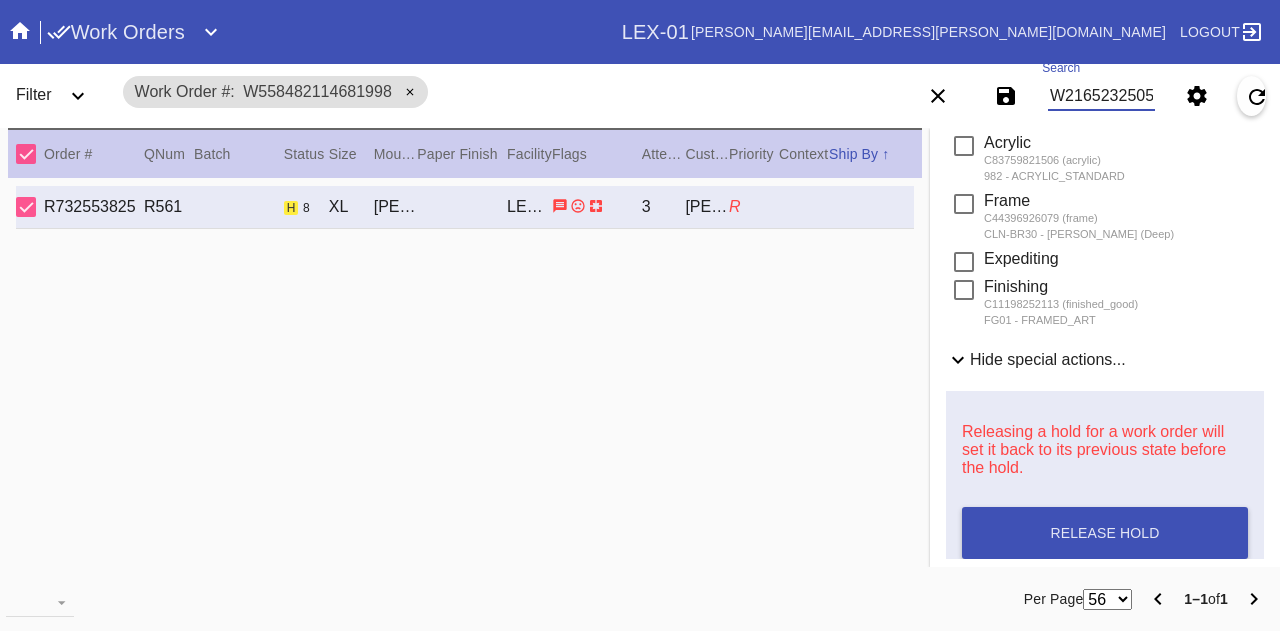 type on "W216523250574113" 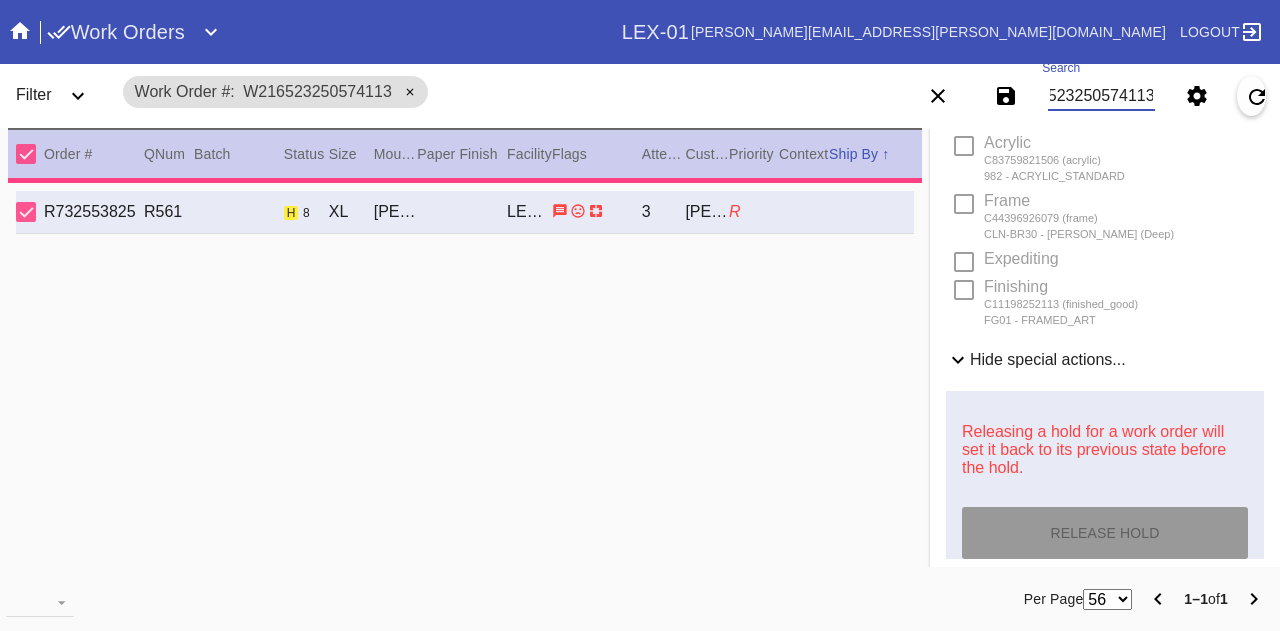 type on "3.0" 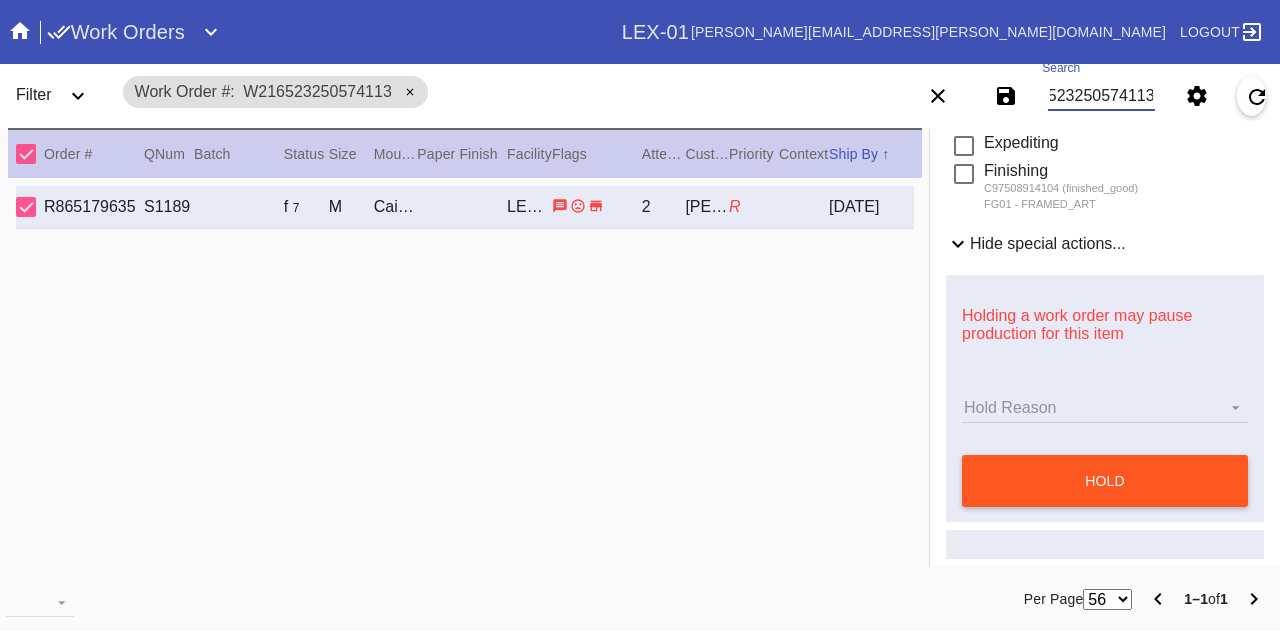 scroll, scrollTop: 0, scrollLeft: 0, axis: both 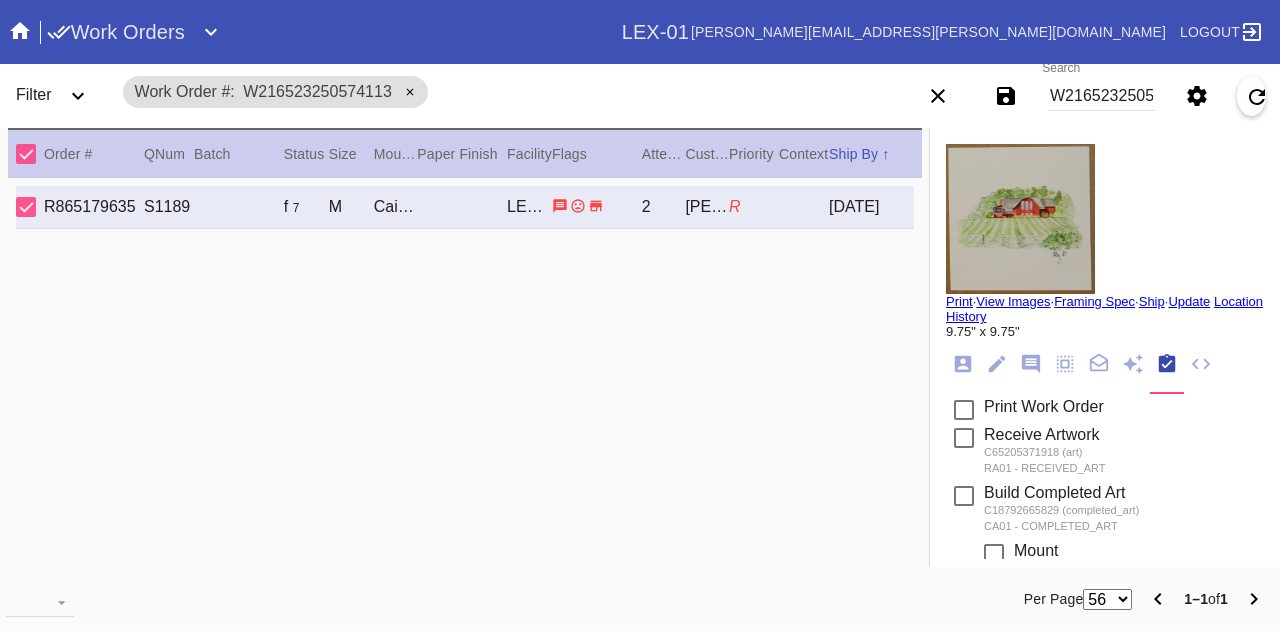 click 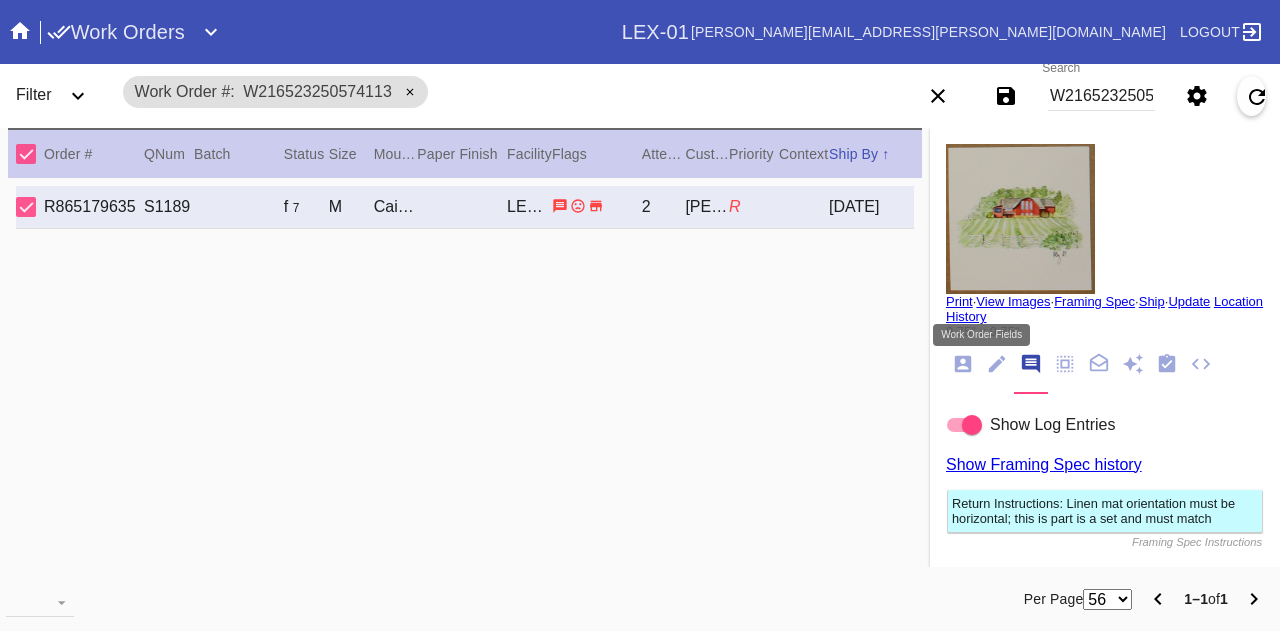 click 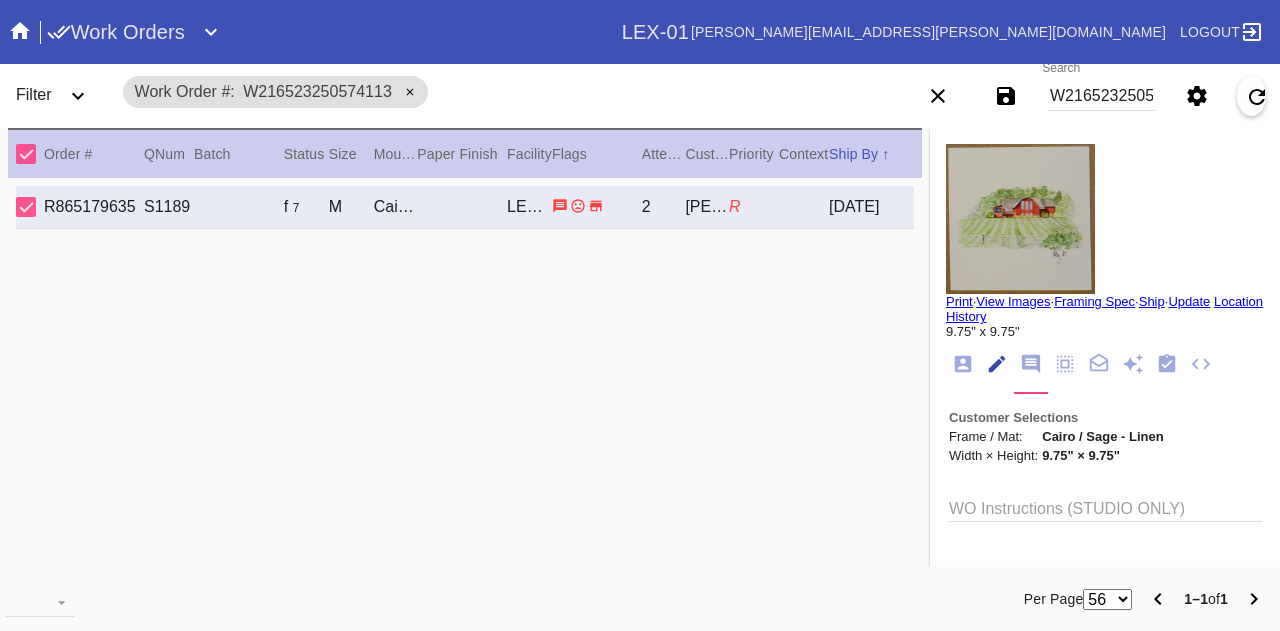 scroll, scrollTop: 73, scrollLeft: 0, axis: vertical 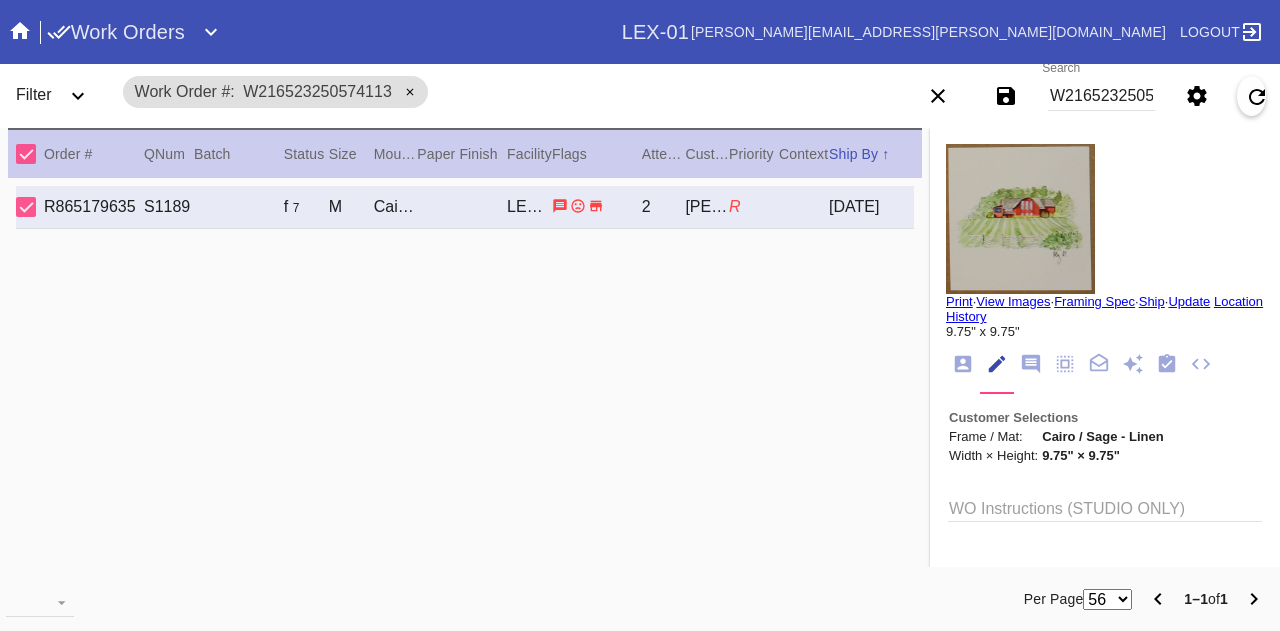 click on "W216523250574113" at bounding box center [1101, 96] 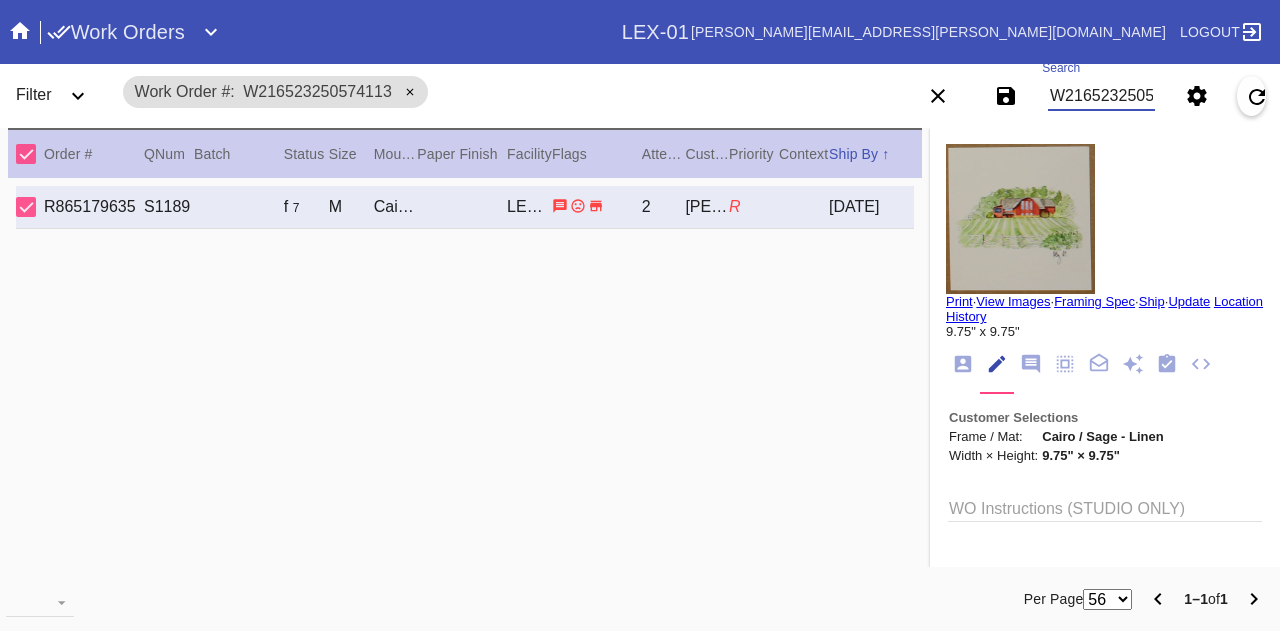 click on "W216523250574113" at bounding box center (1101, 96) 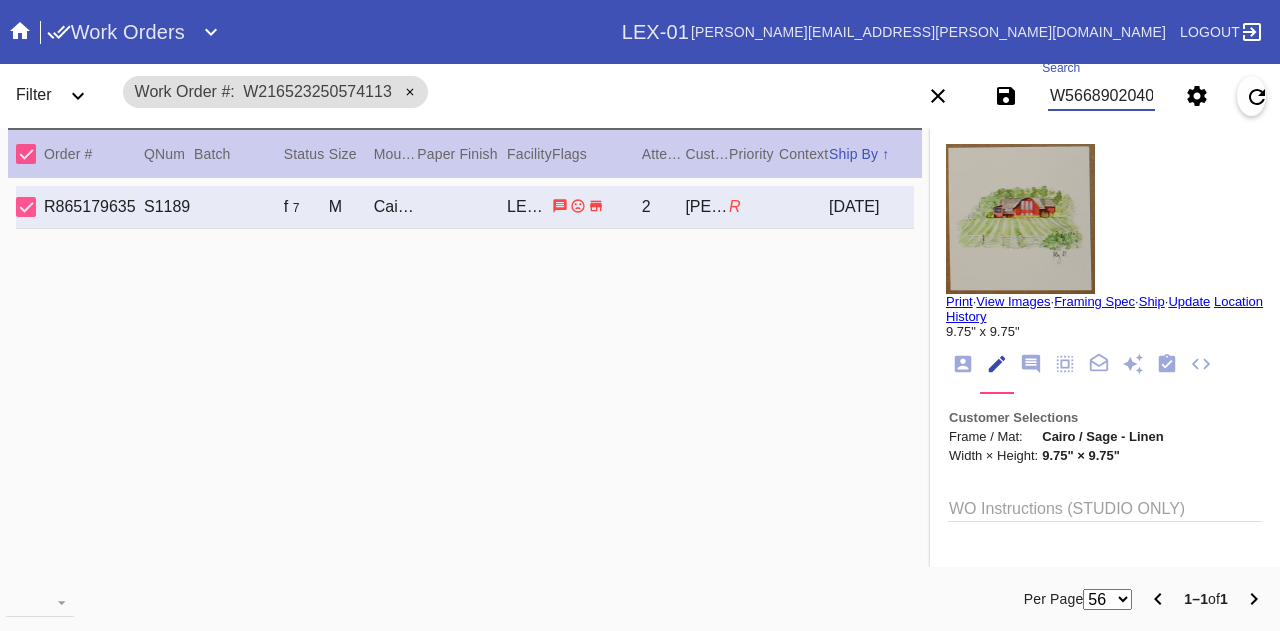 scroll, scrollTop: 0, scrollLeft: 45, axis: horizontal 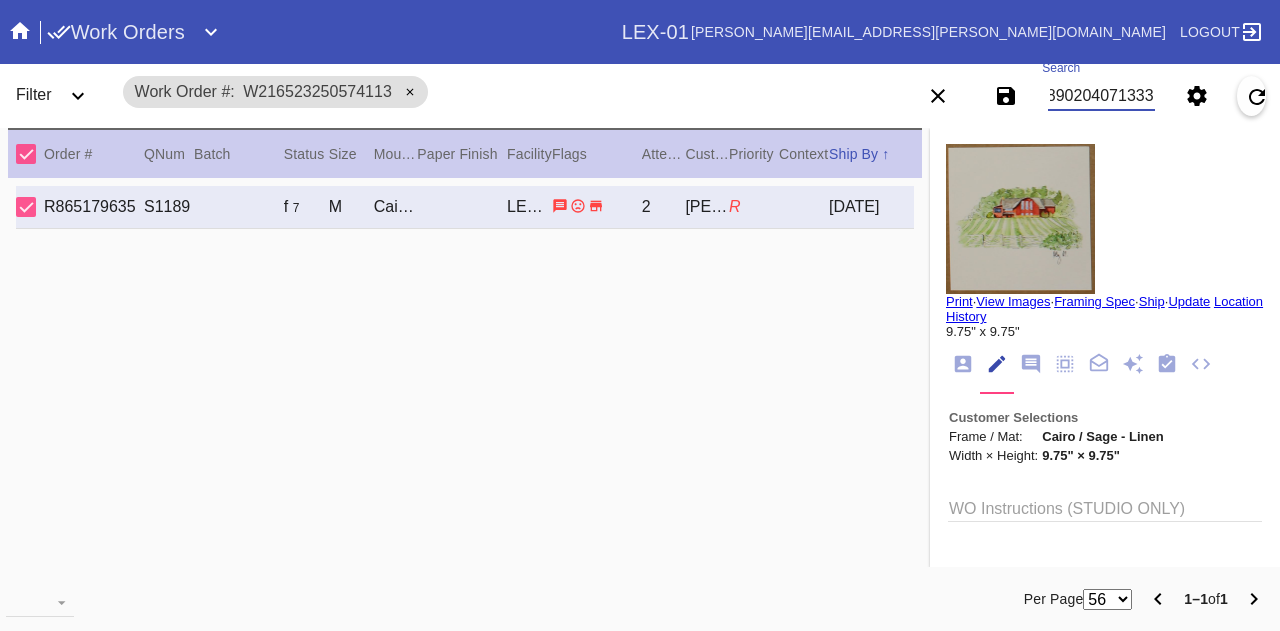 type on "W566890204071333" 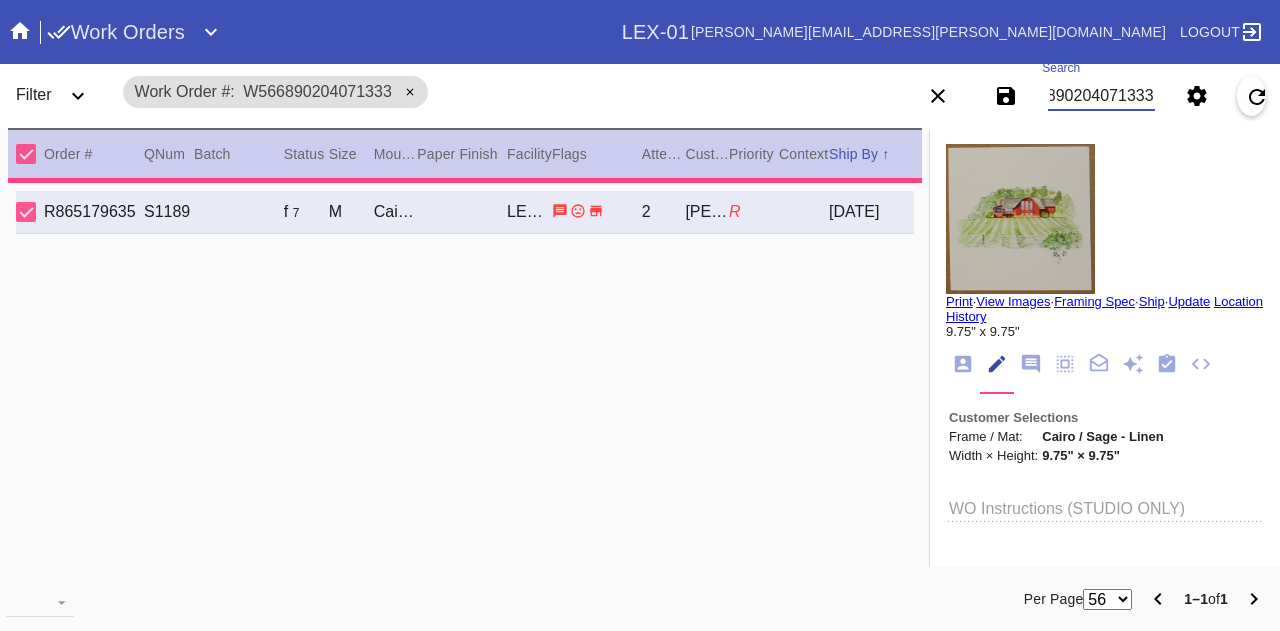 type on "0.0" 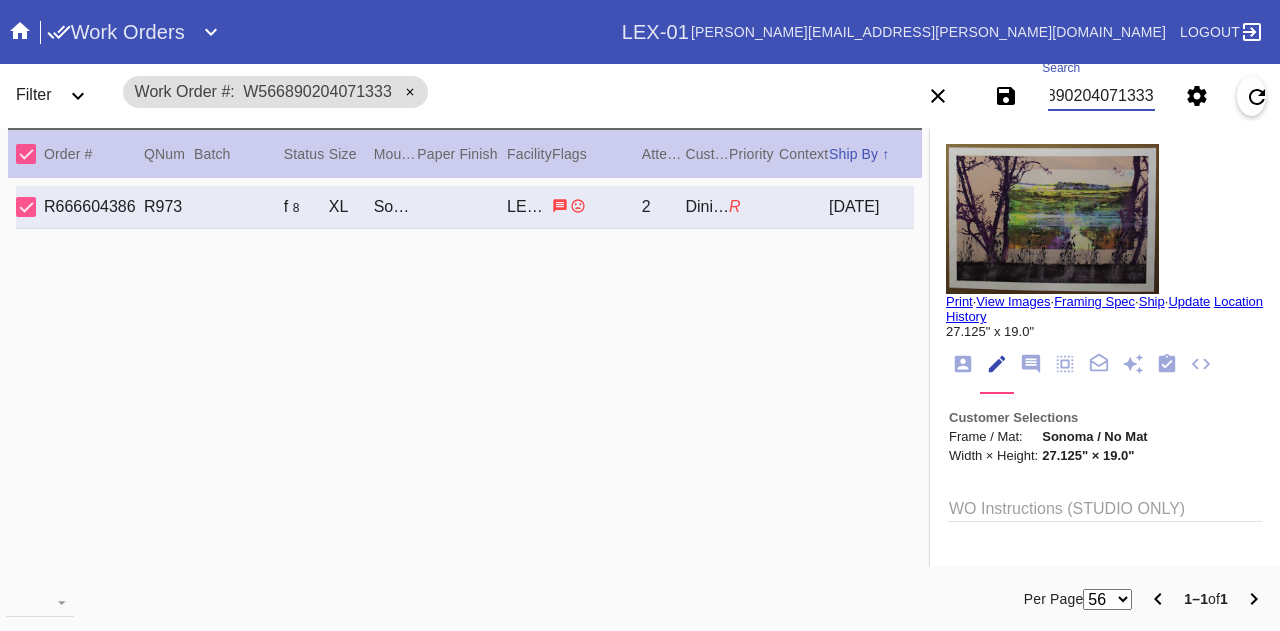 scroll, scrollTop: 0, scrollLeft: 0, axis: both 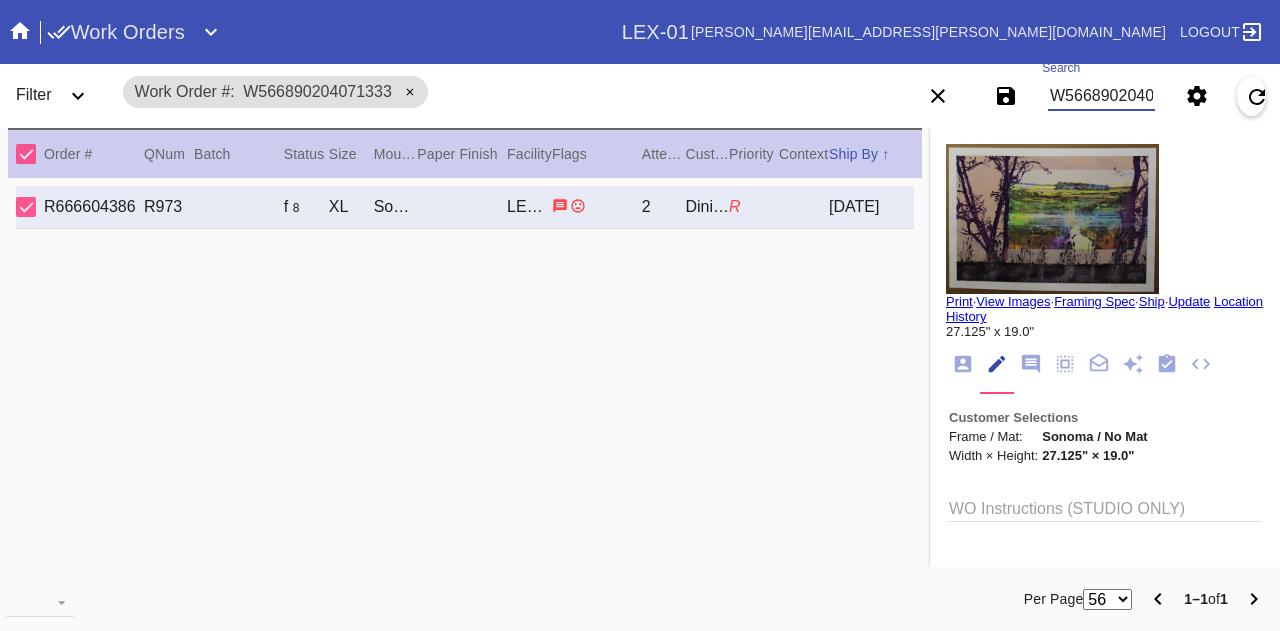 click 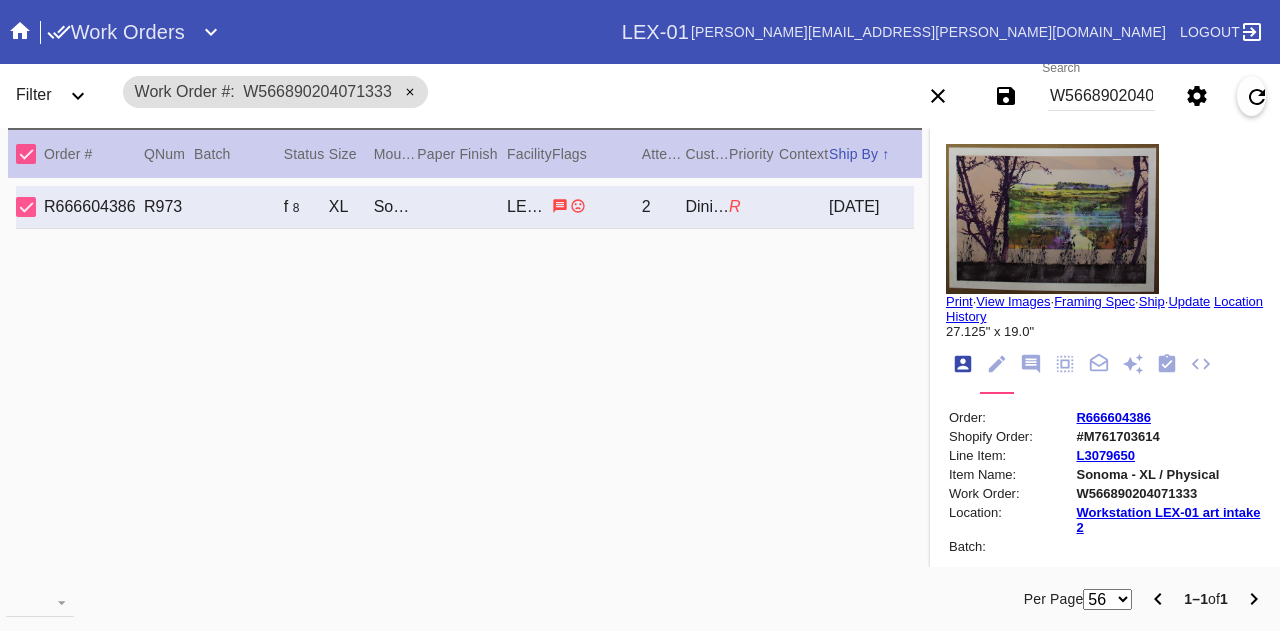 scroll, scrollTop: 24, scrollLeft: 0, axis: vertical 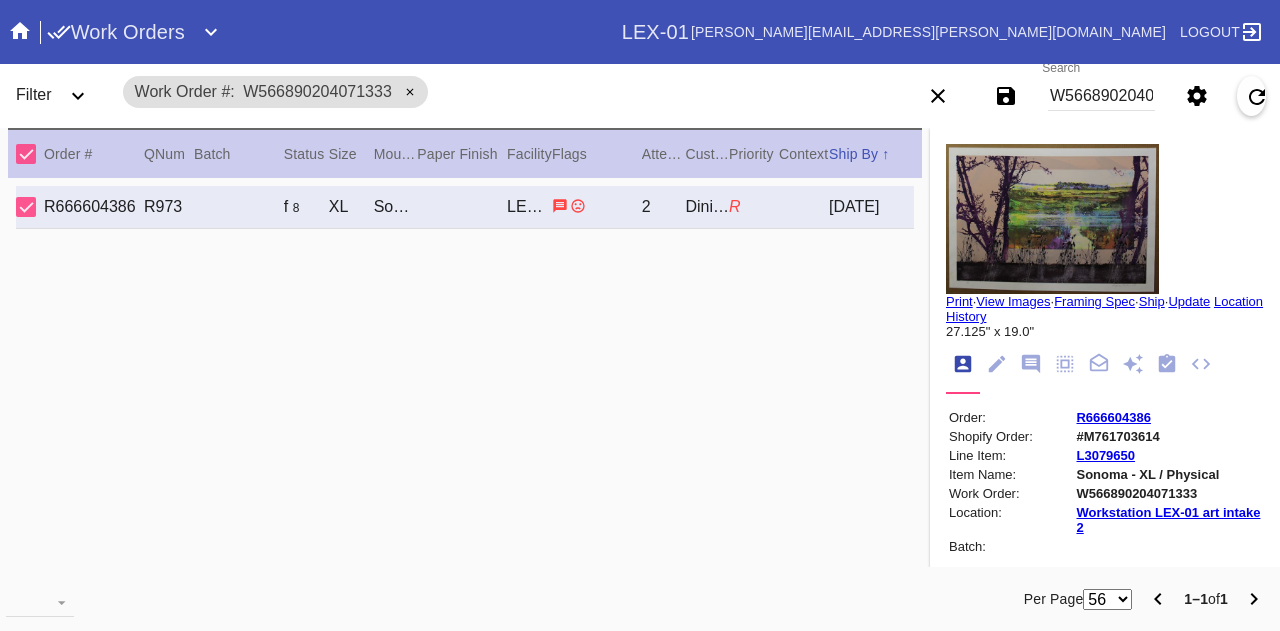 click on "W566890204071333" at bounding box center (1101, 96) 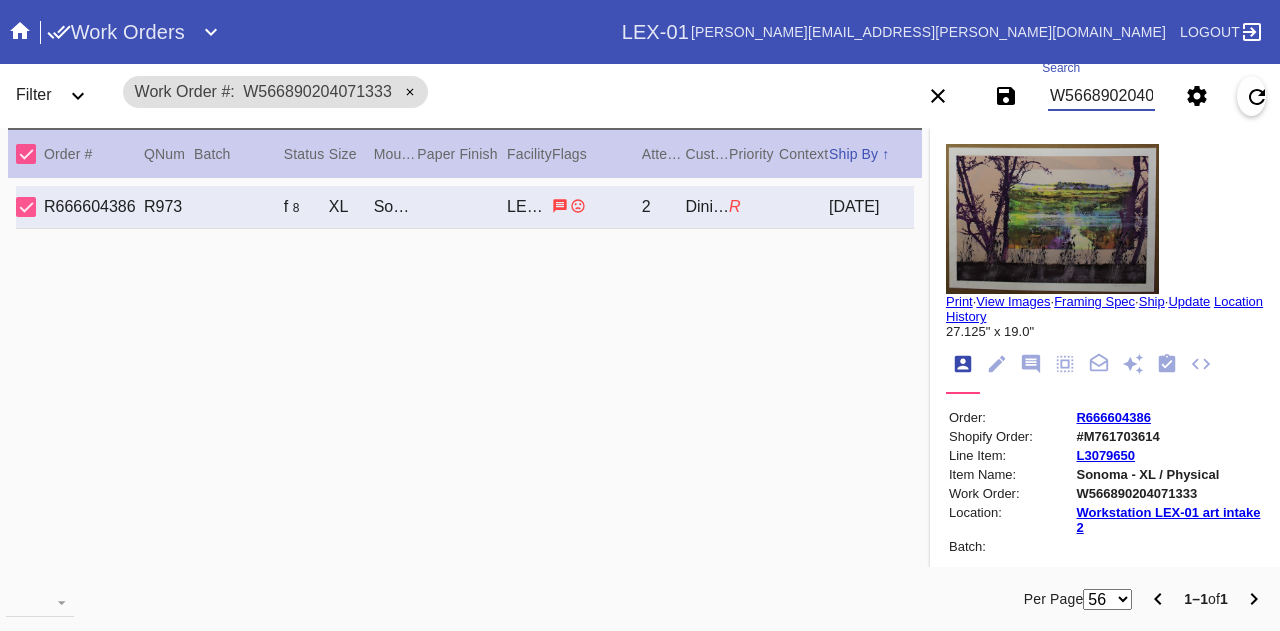 click on "W566890204071333" at bounding box center [1101, 96] 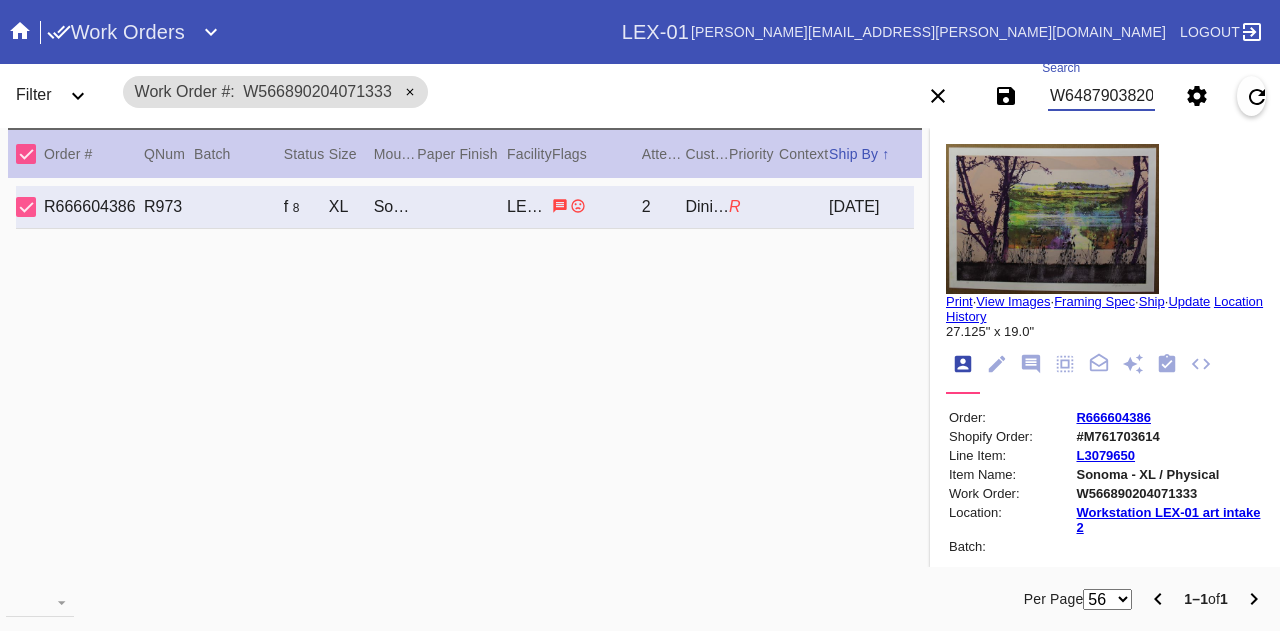 type on "W648790382049506" 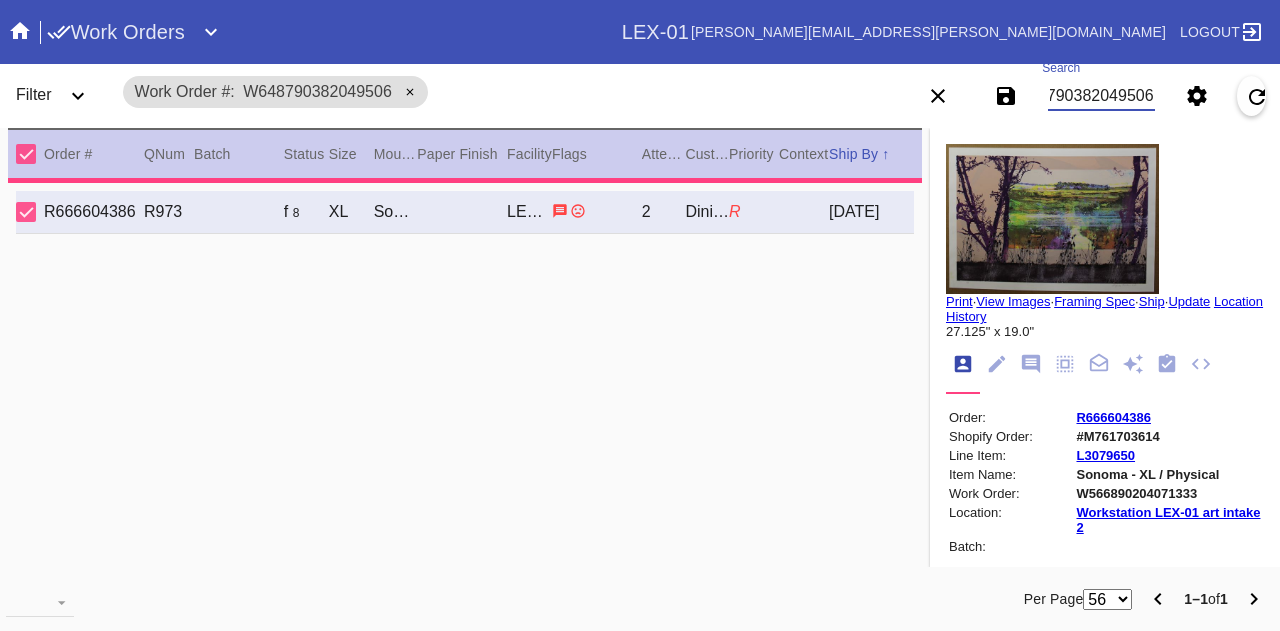 type on "2.0" 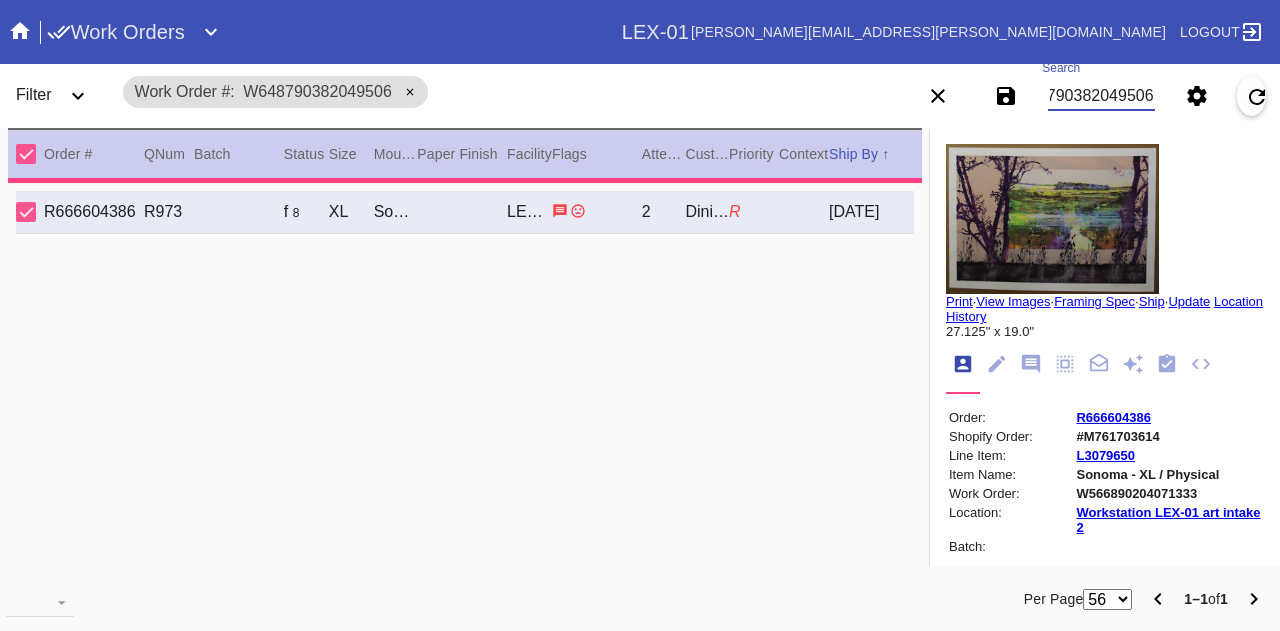 type on "19.5" 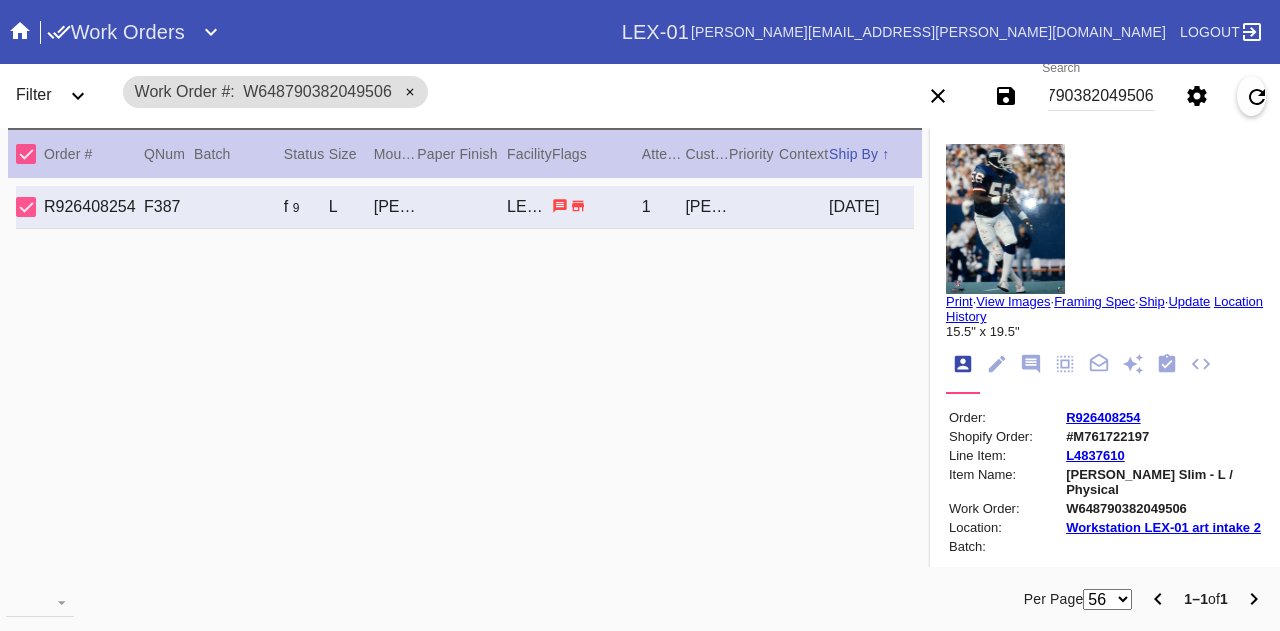 scroll, scrollTop: 0, scrollLeft: 0, axis: both 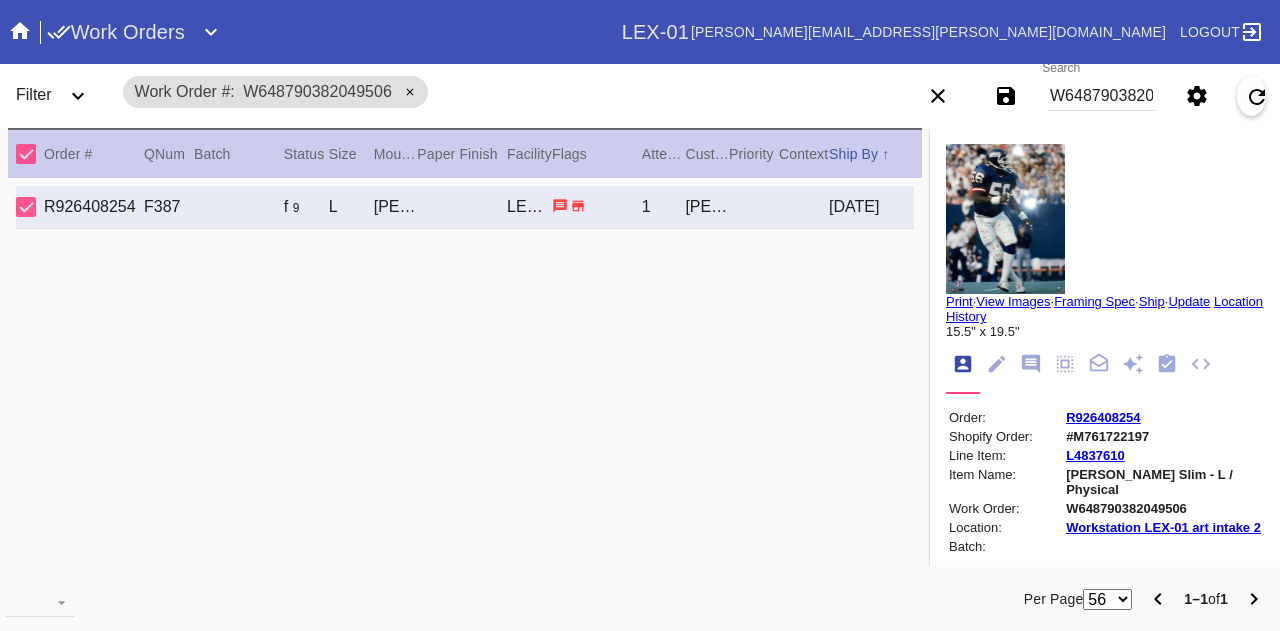 click 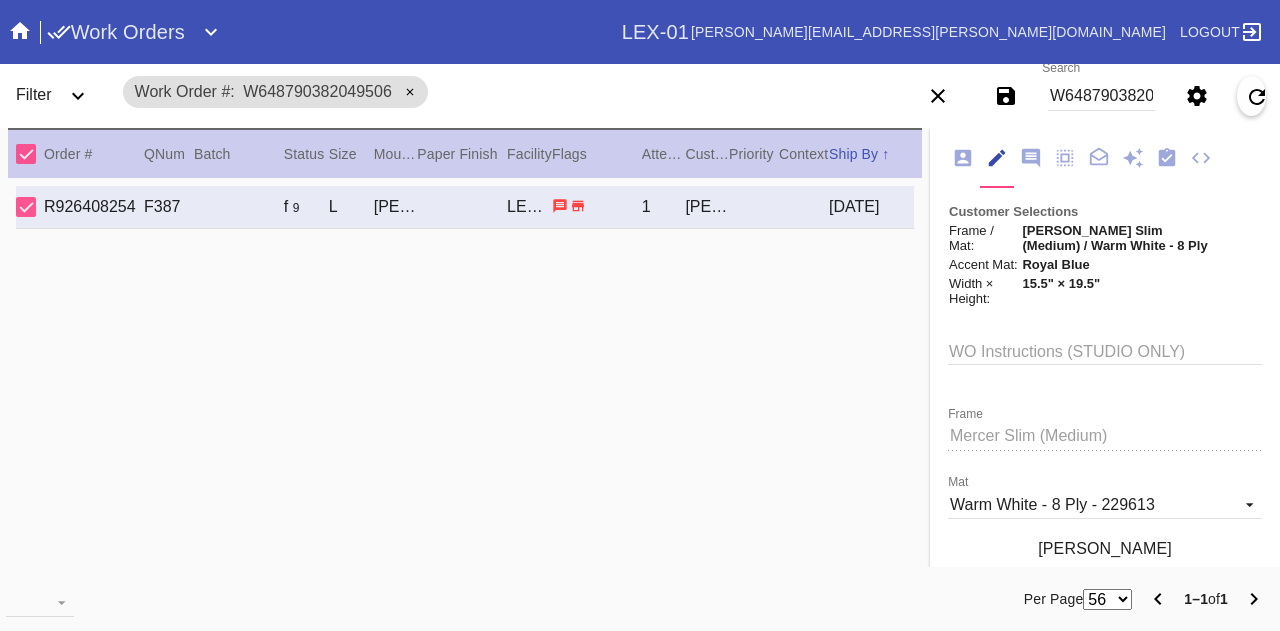 scroll, scrollTop: 0, scrollLeft: 0, axis: both 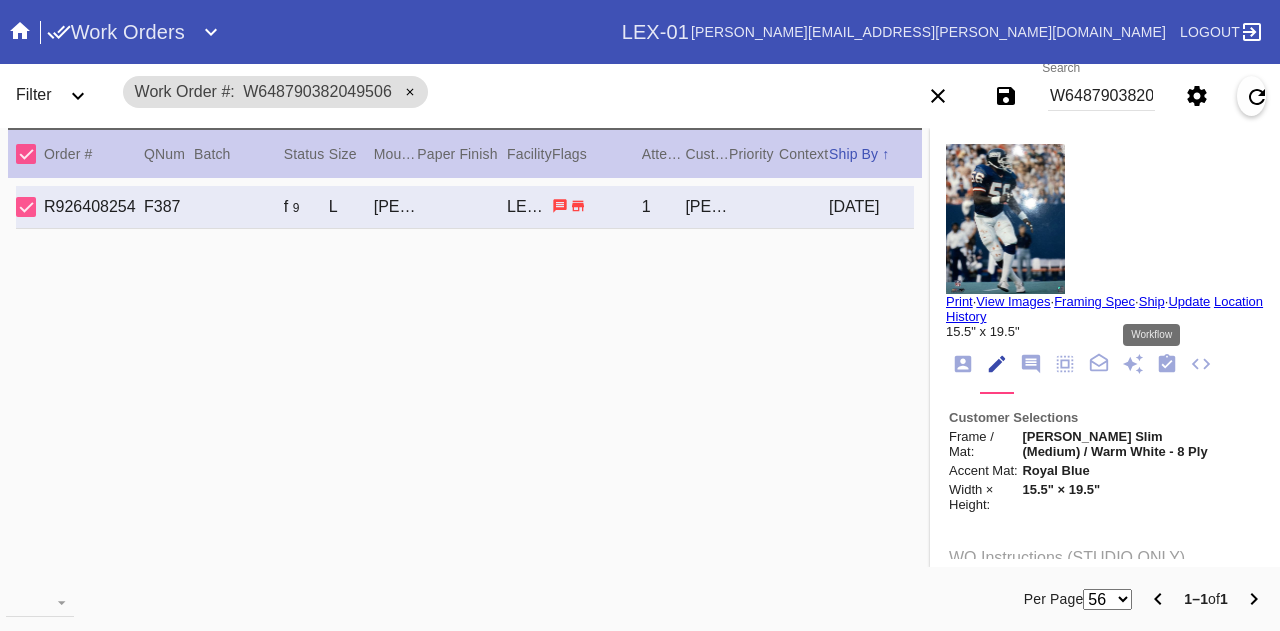 click 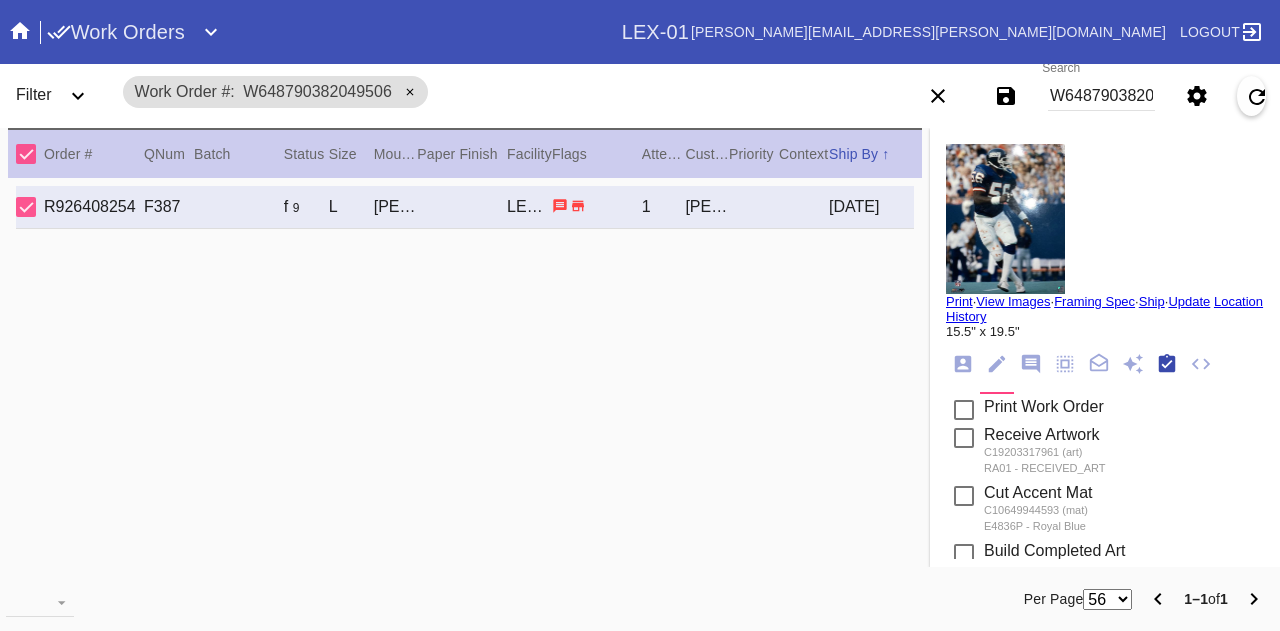 scroll, scrollTop: 318, scrollLeft: 0, axis: vertical 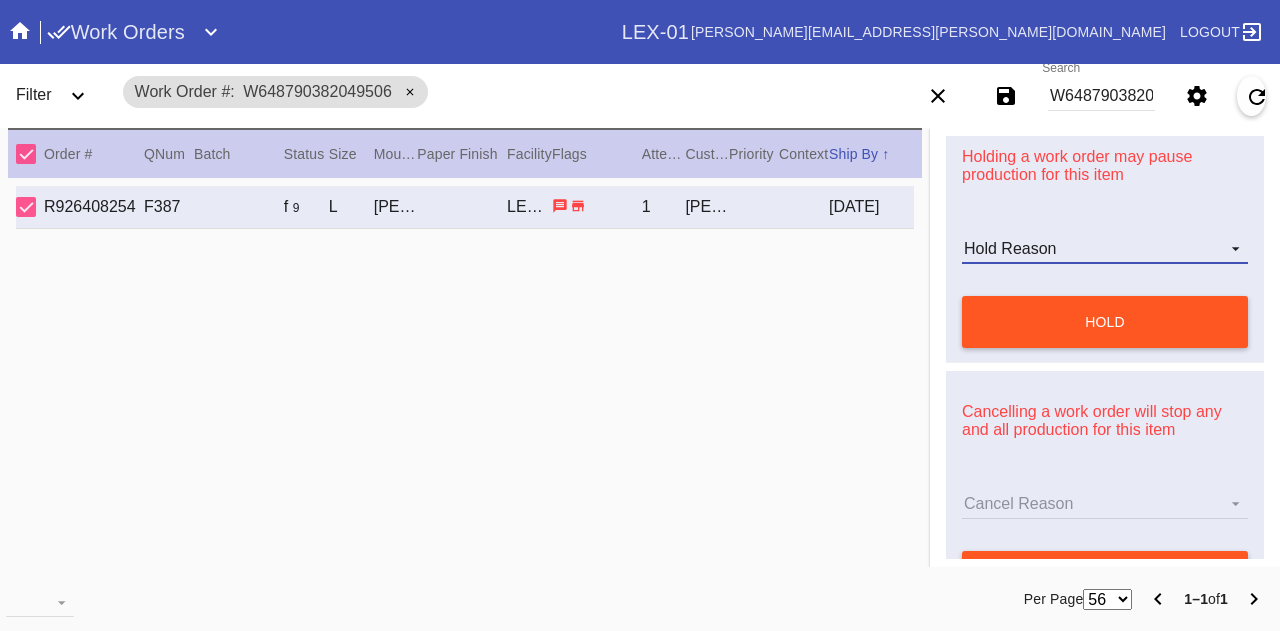 click on "Hold Reason" at bounding box center (1105, 249) 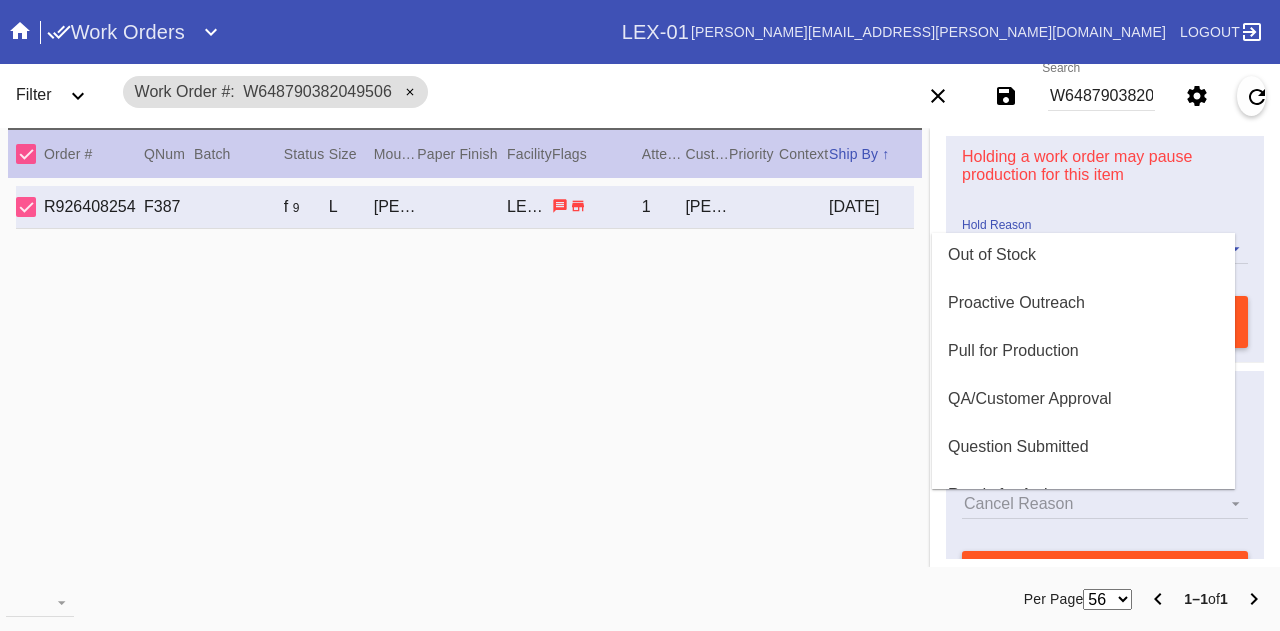 scroll, scrollTop: 538, scrollLeft: 0, axis: vertical 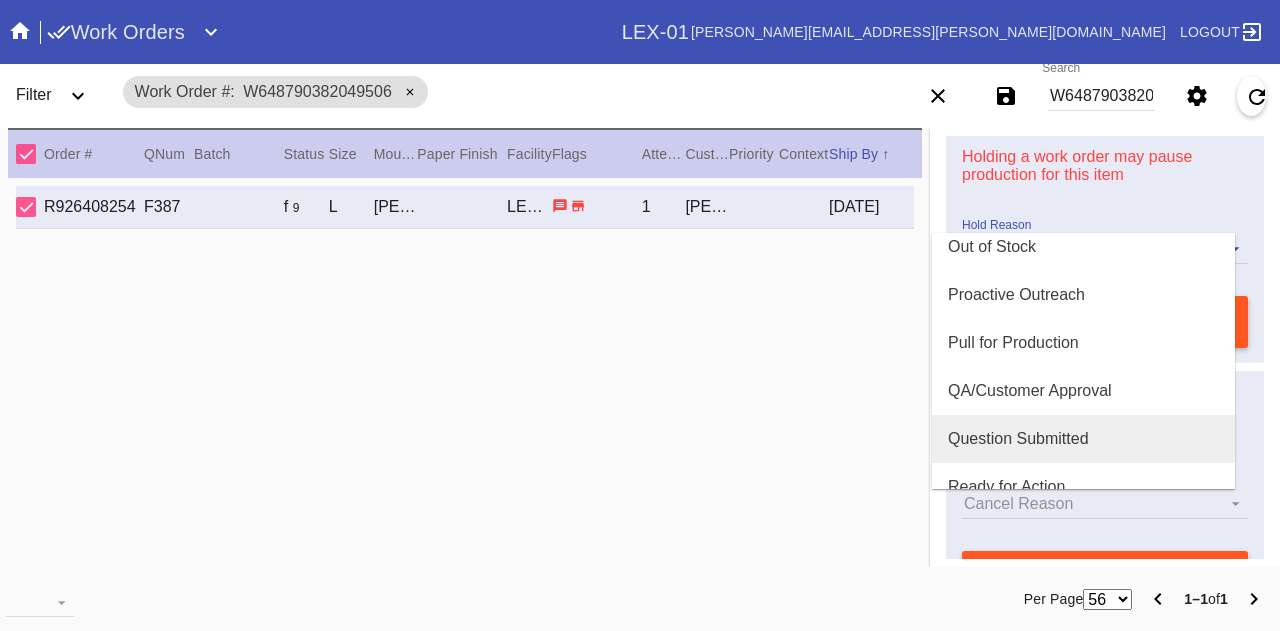 click on "Question Submitted" at bounding box center (1018, 439) 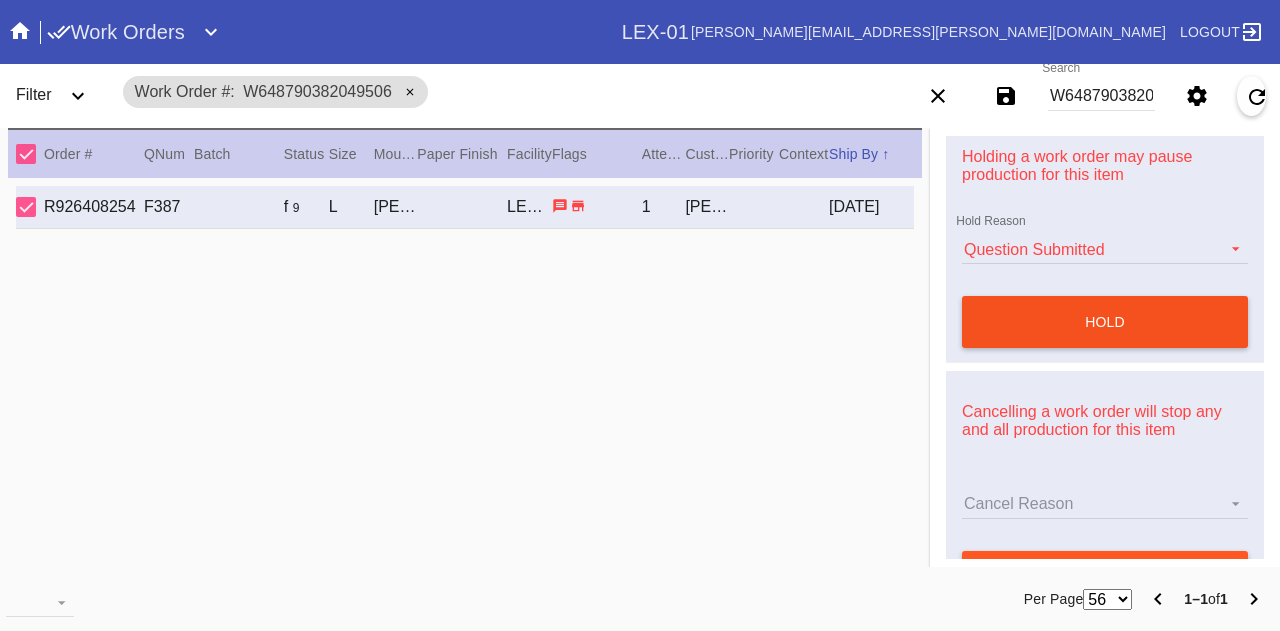 click on "hold" at bounding box center [1105, 322] 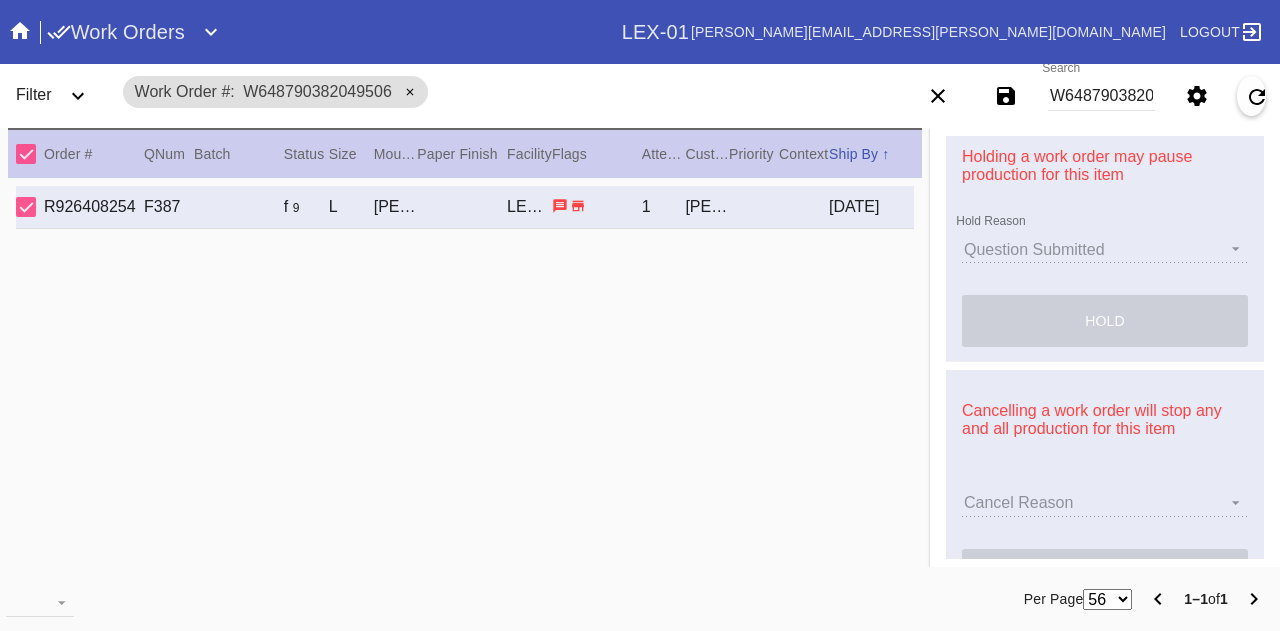 type 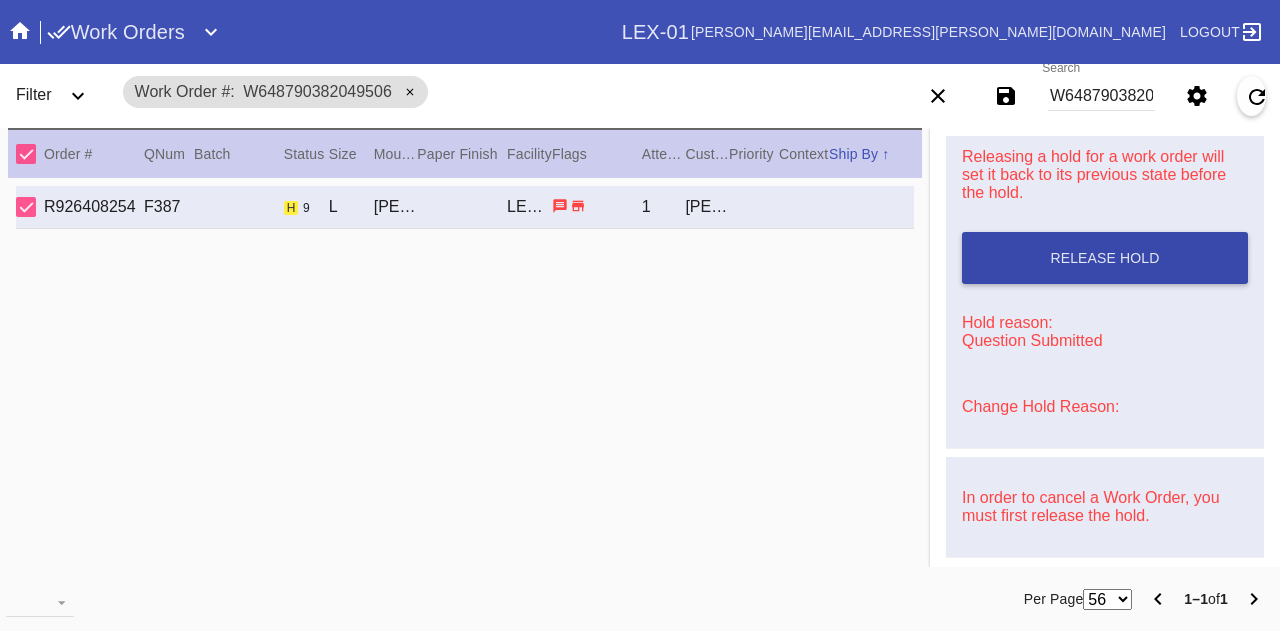 scroll, scrollTop: 0, scrollLeft: 0, axis: both 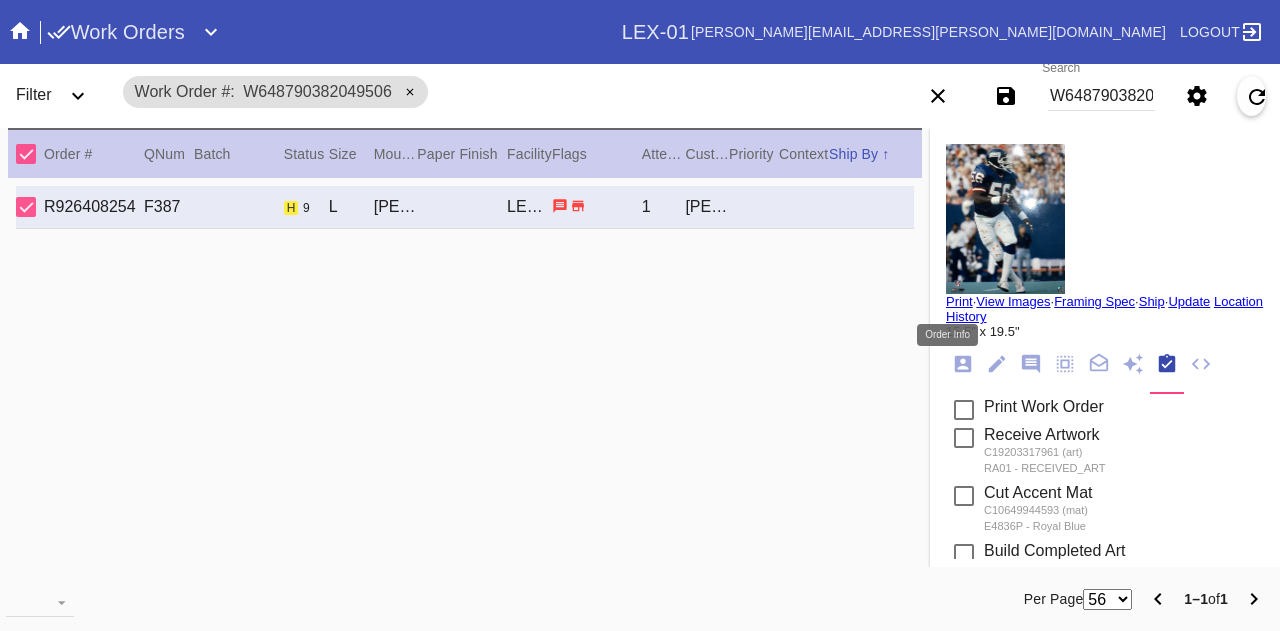 click 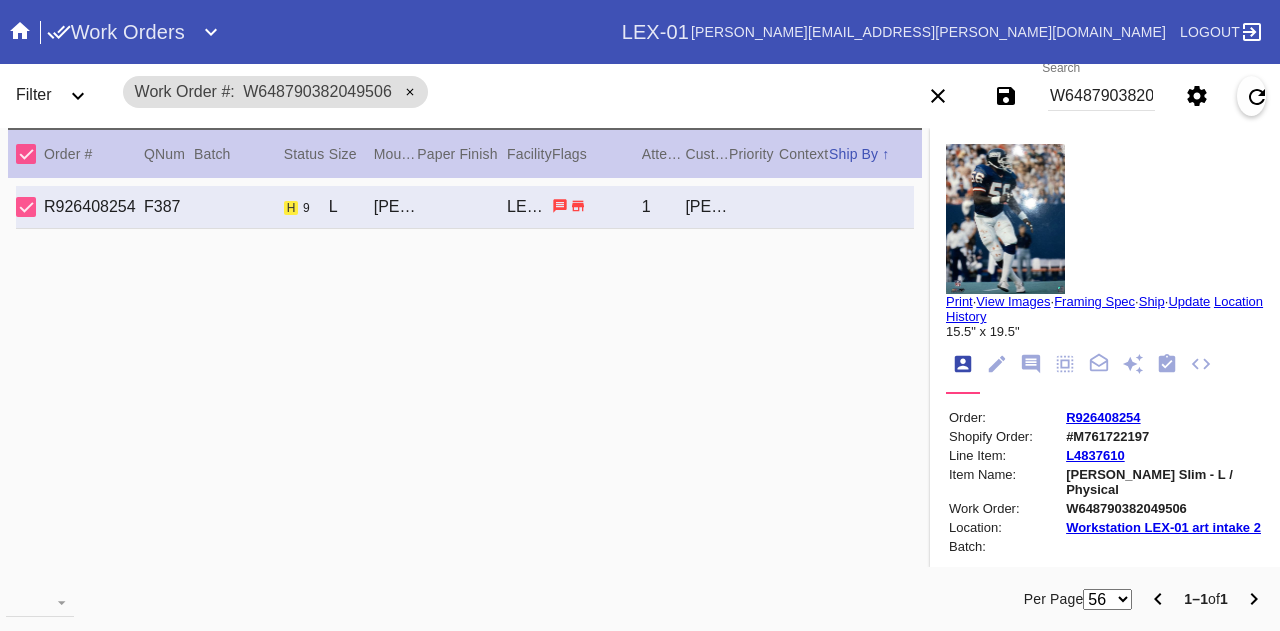 scroll, scrollTop: 774, scrollLeft: 0, axis: vertical 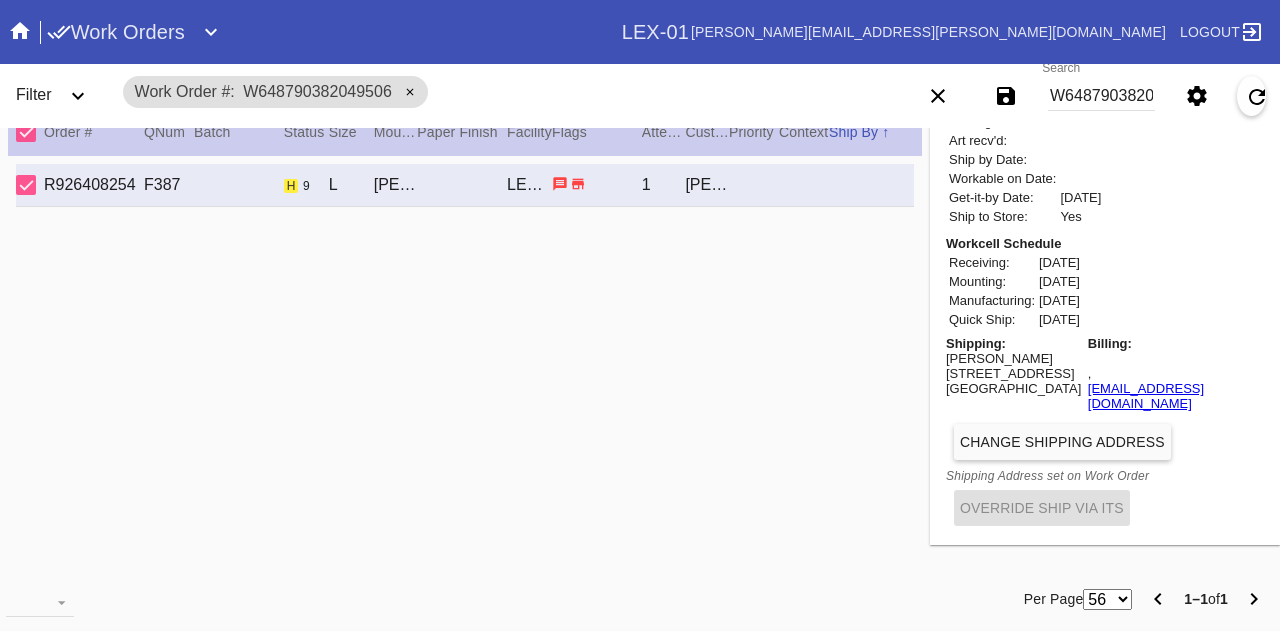 click on "Gino Forchetti" at bounding box center [1013, 358] 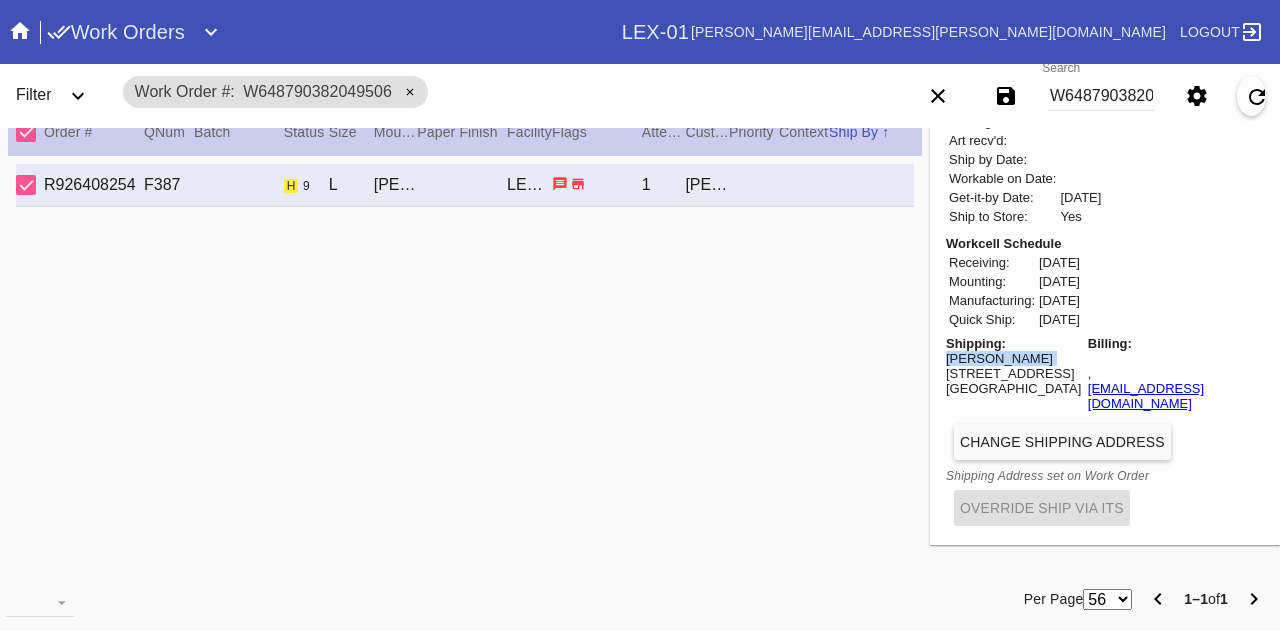 click on "Gino Forchetti" at bounding box center (1013, 358) 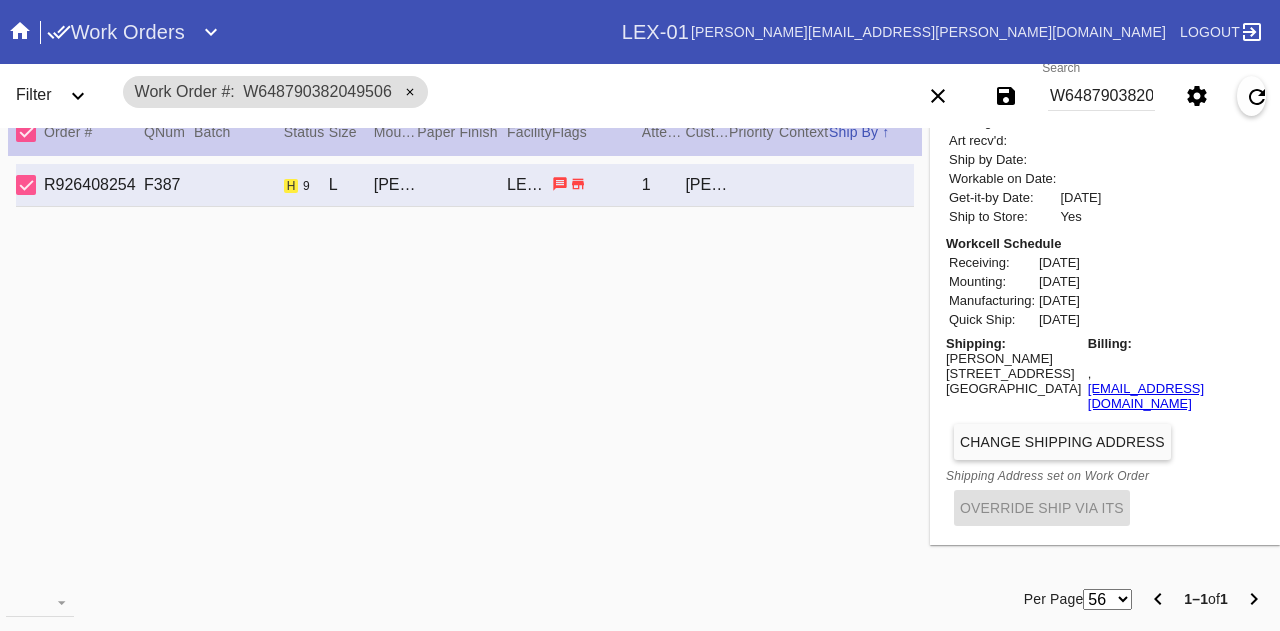 click on "W648790382049506" at bounding box center (1101, 96) 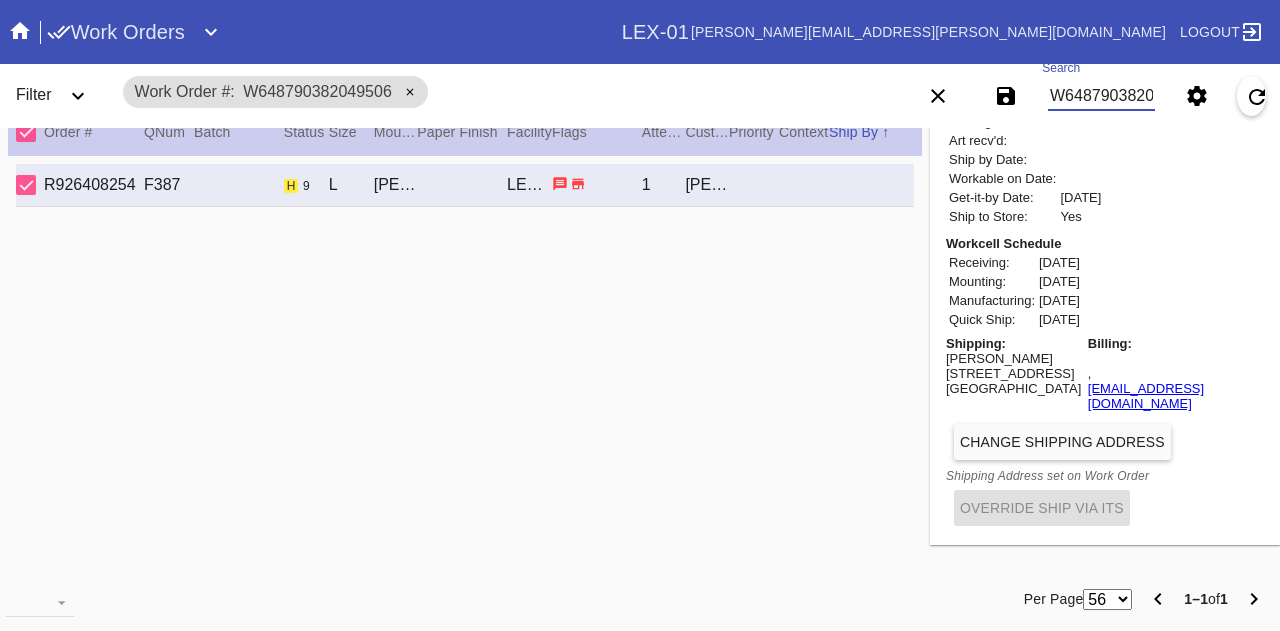 click on "W648790382049506" at bounding box center (1101, 96) 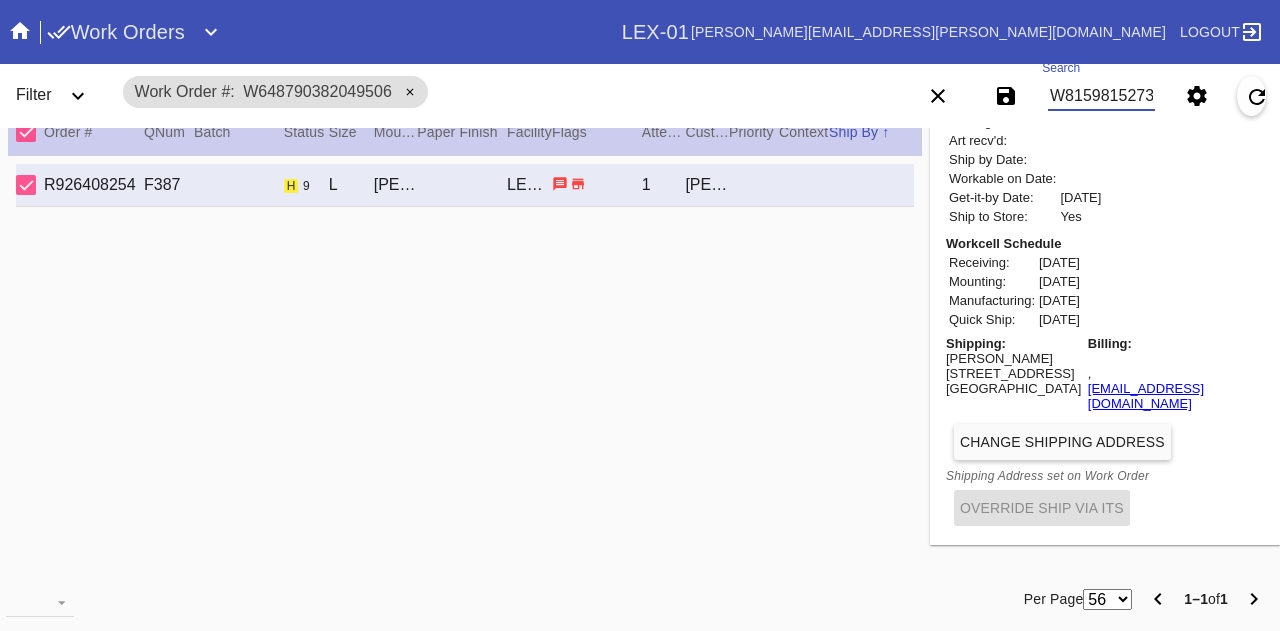 type on "W815981527364158" 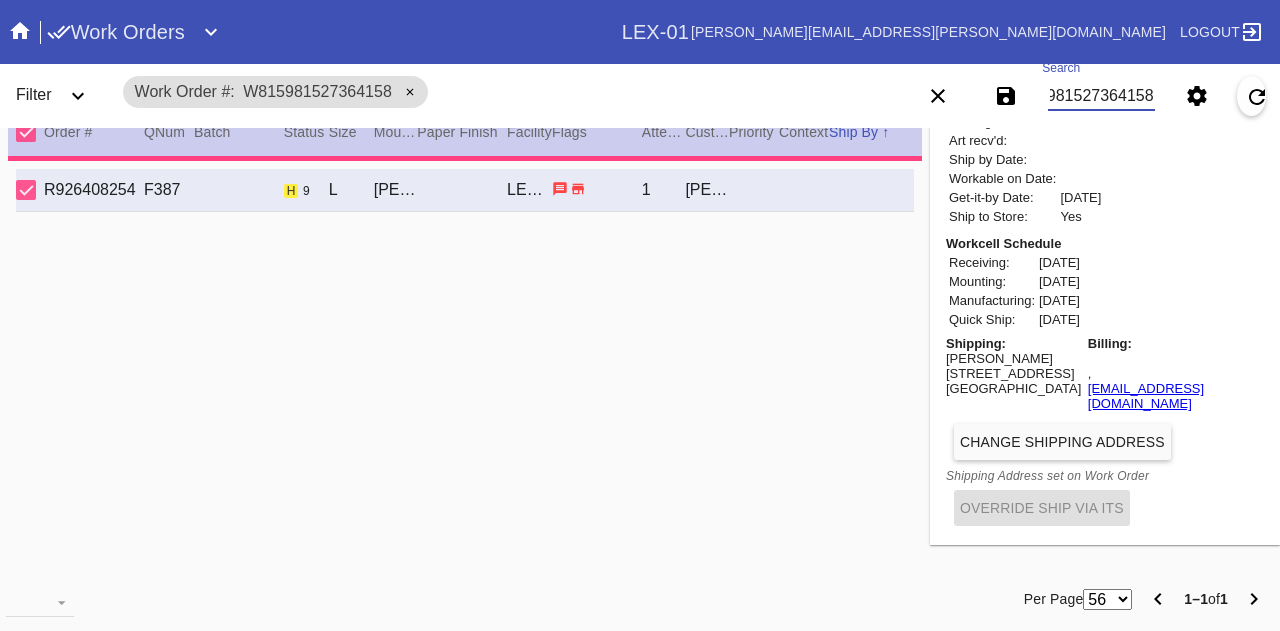type on "3.0" 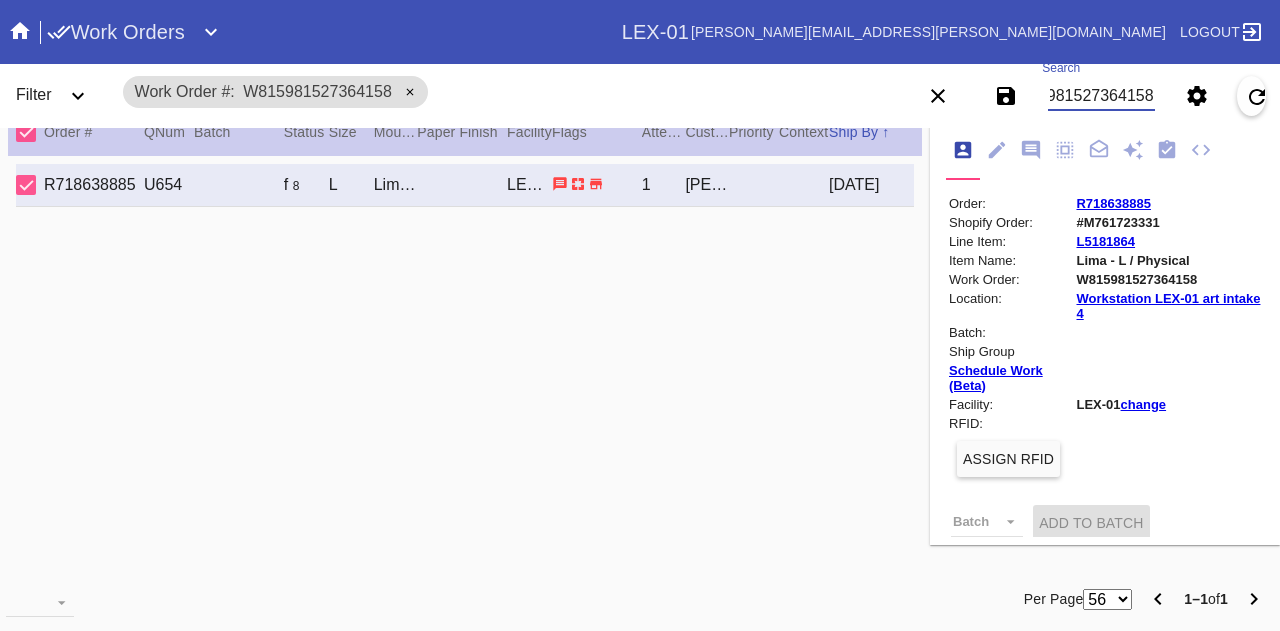 scroll, scrollTop: 0, scrollLeft: 0, axis: both 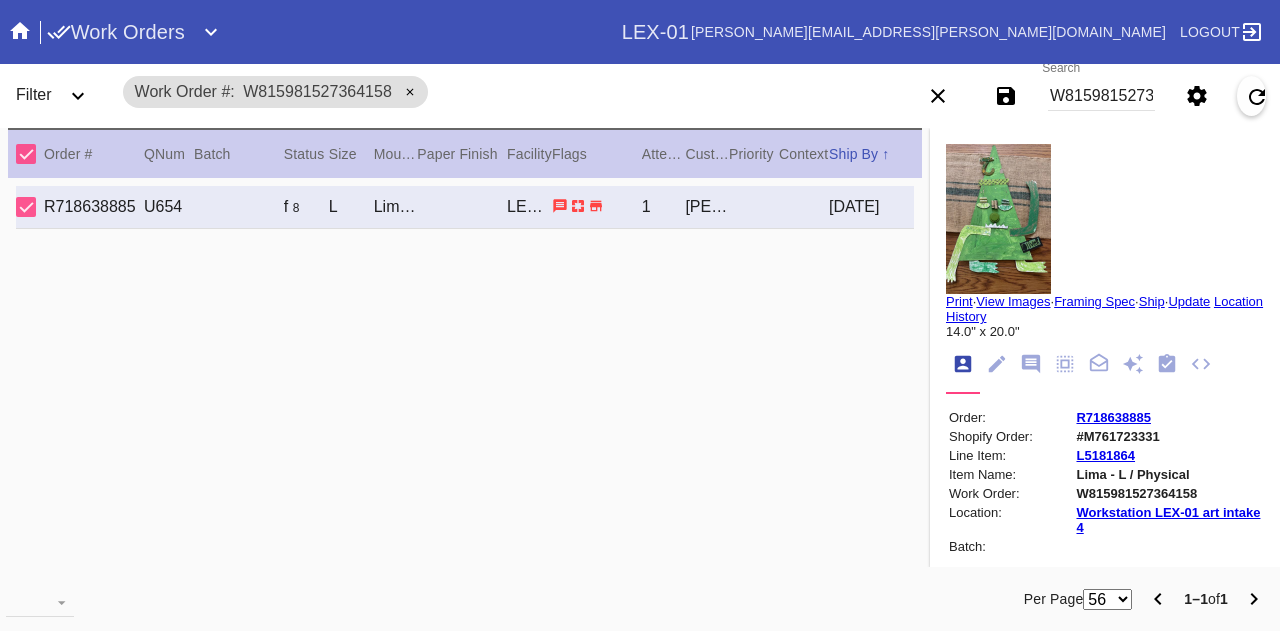 click 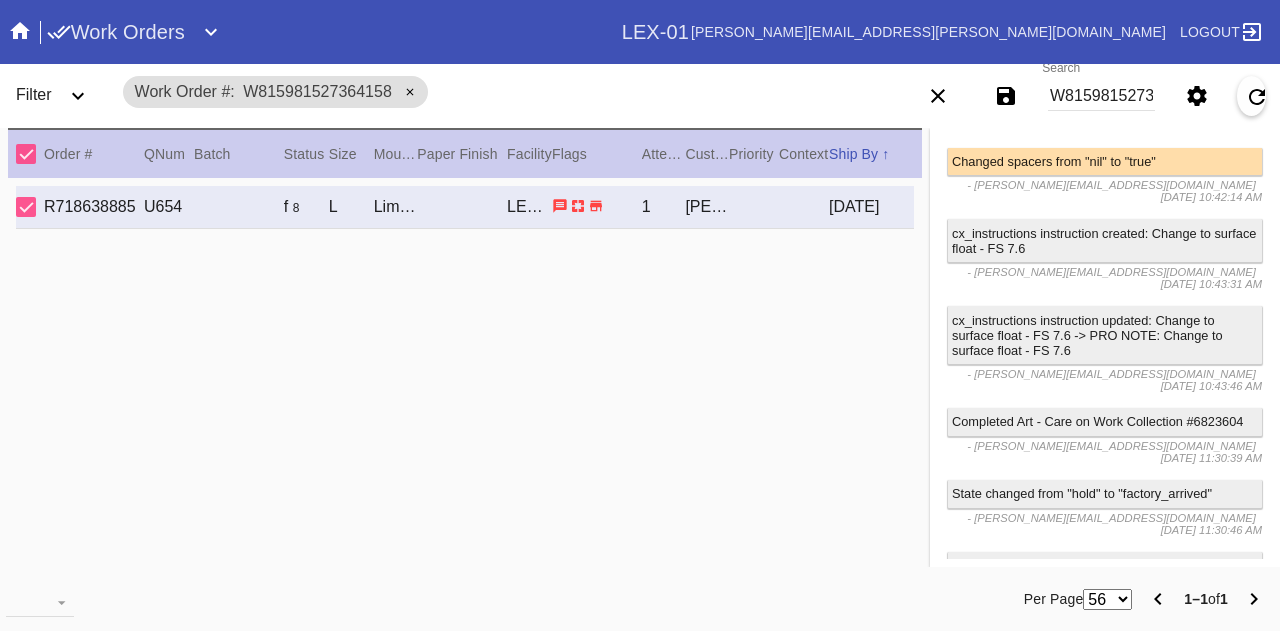 scroll, scrollTop: 2255, scrollLeft: 0, axis: vertical 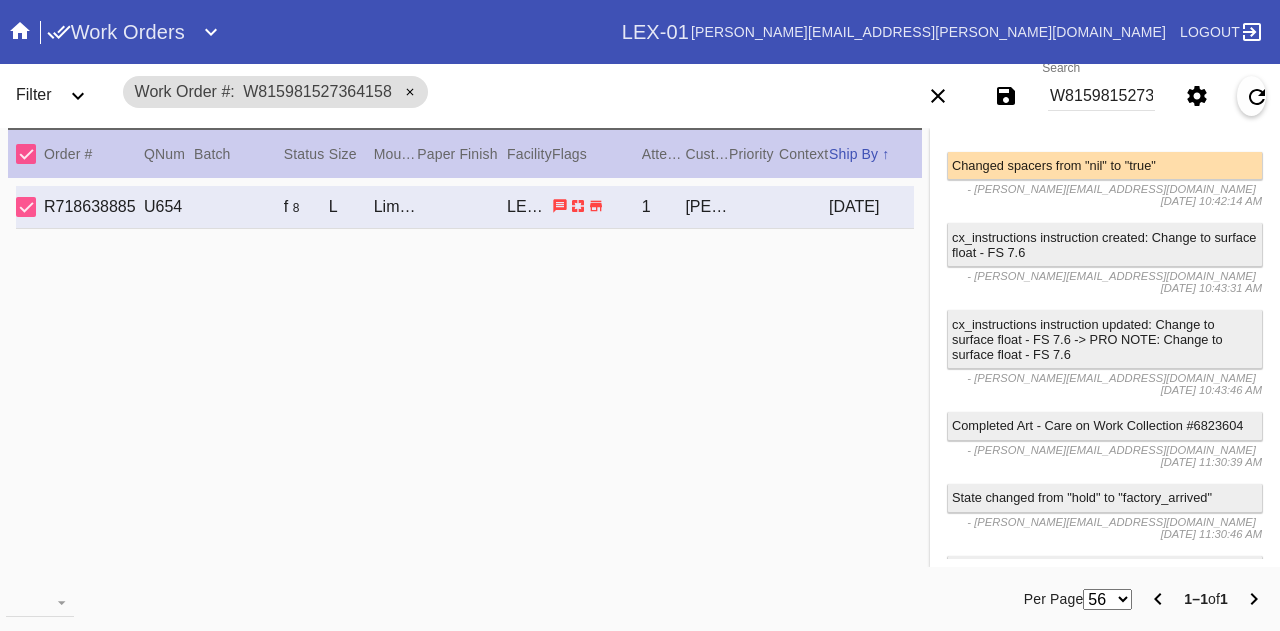 click on "Completed Art - Care on Work Collection #6823604" at bounding box center (1105, 426) 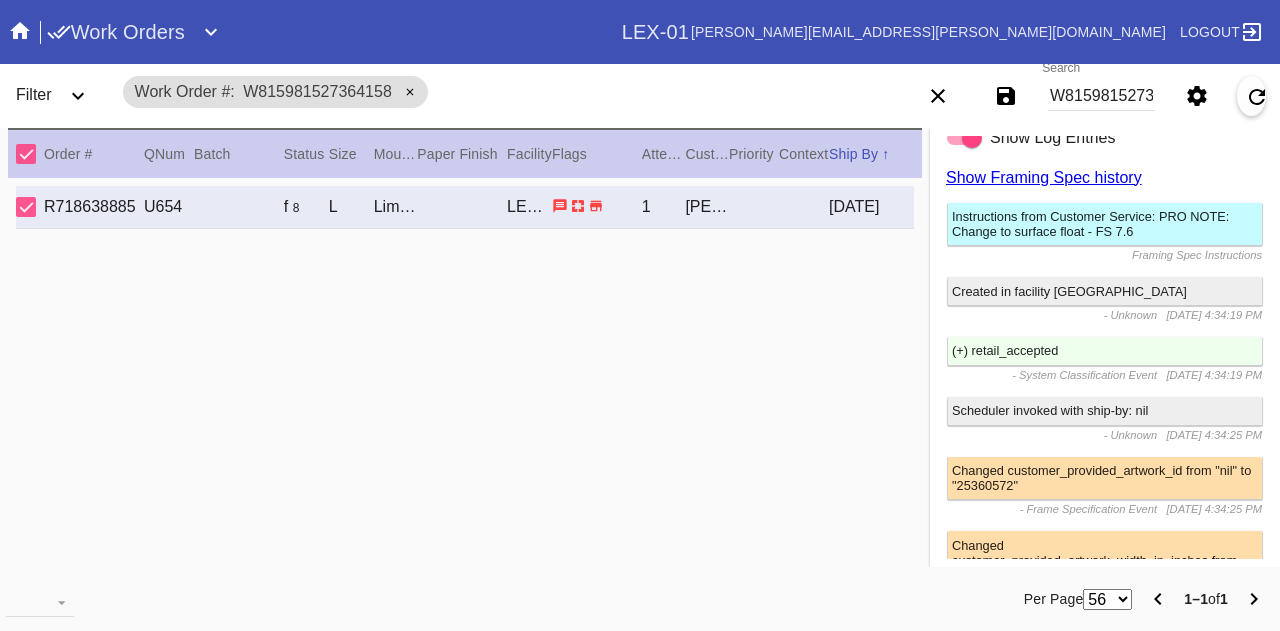 scroll, scrollTop: 0, scrollLeft: 0, axis: both 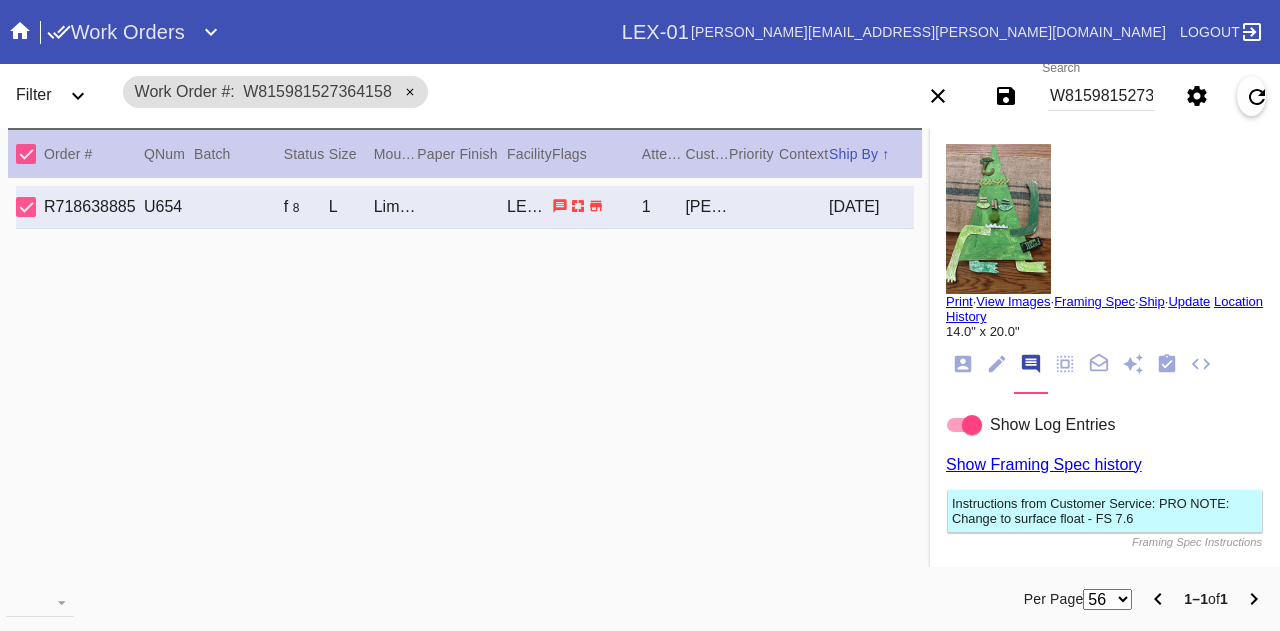 click on "W815981527364158" at bounding box center (1101, 96) 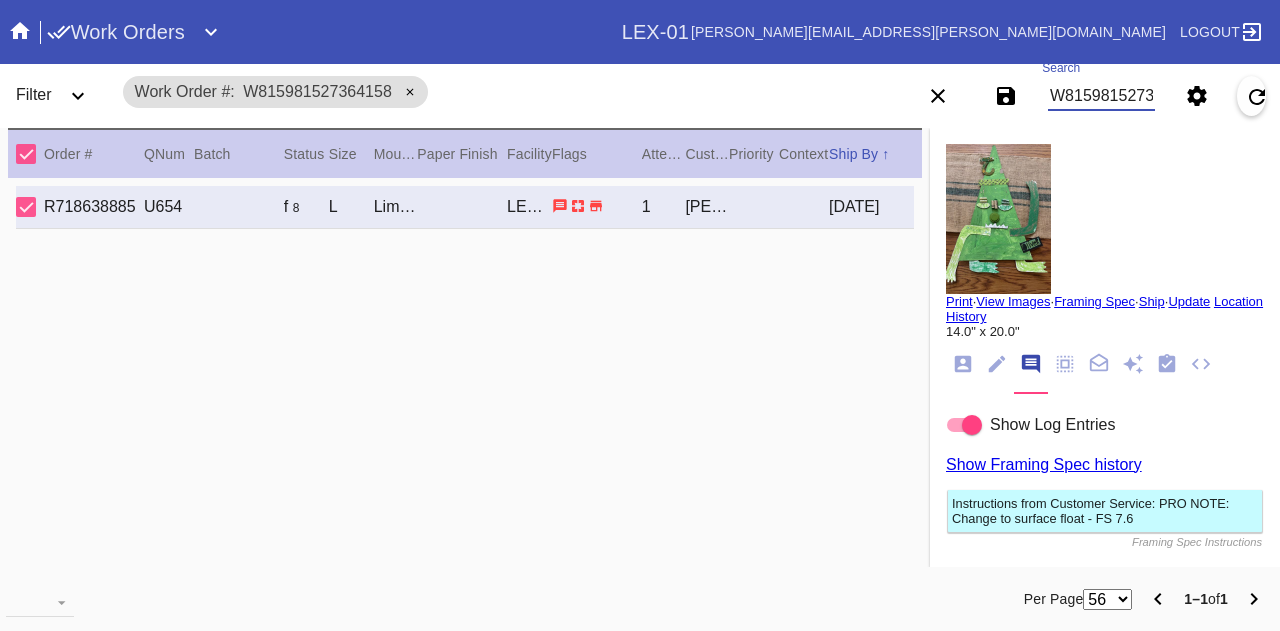 click on "W815981527364158" at bounding box center (1101, 96) 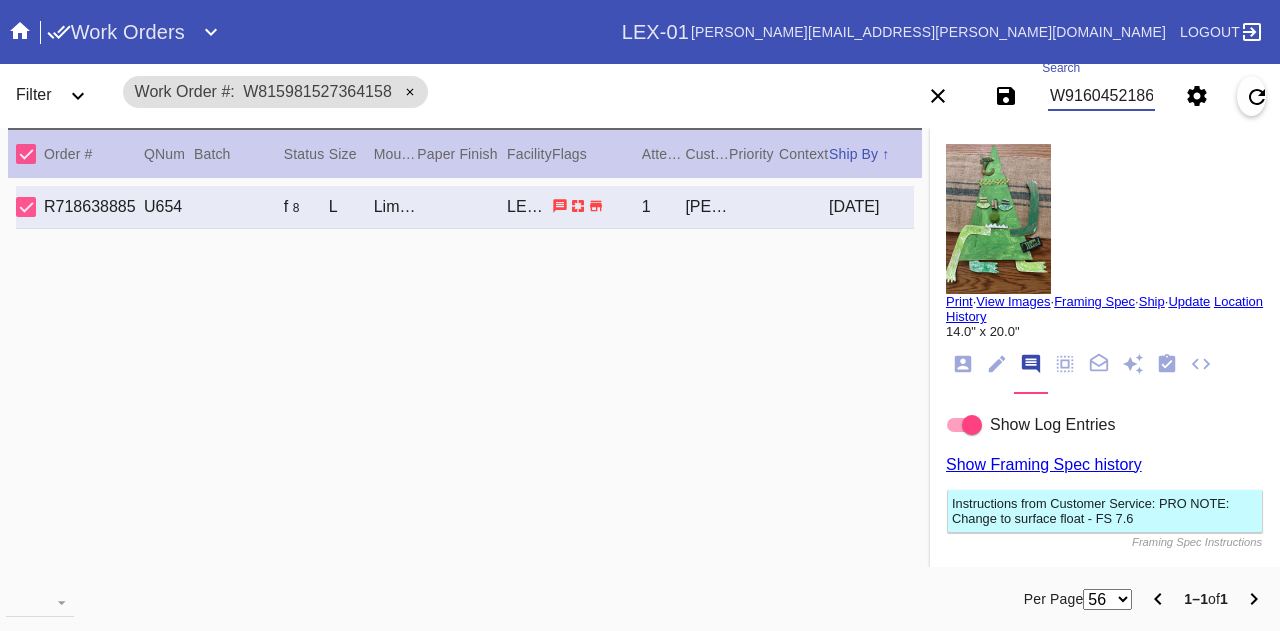 type on "W916045218679030" 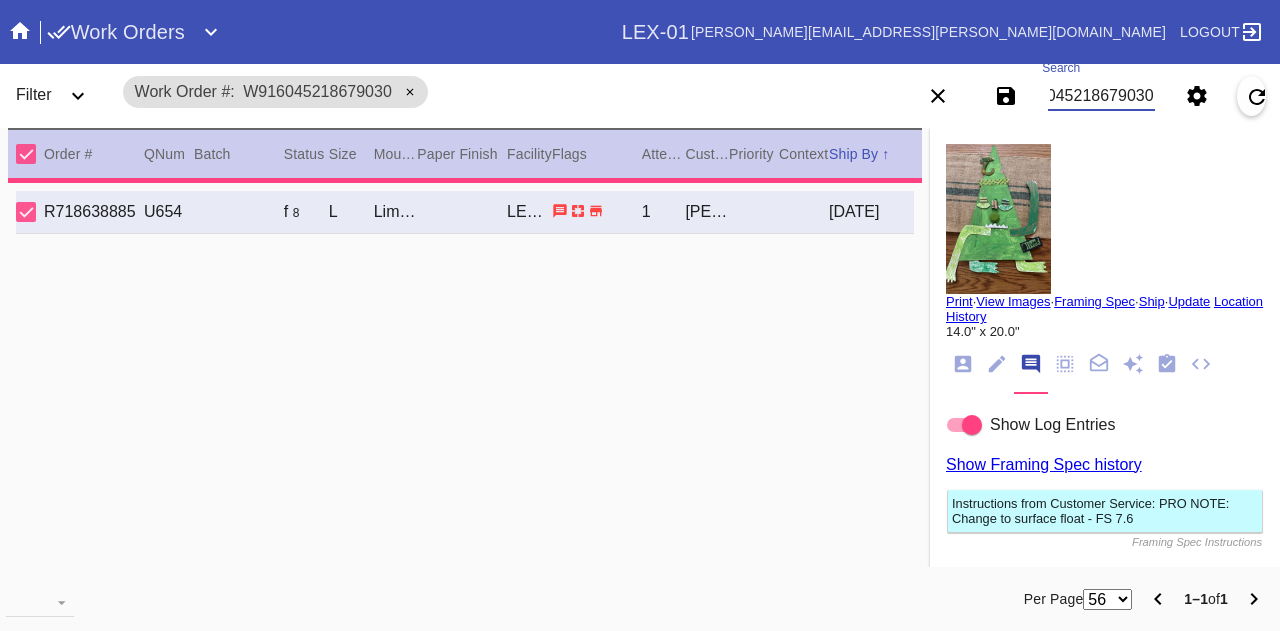 type on "10.0" 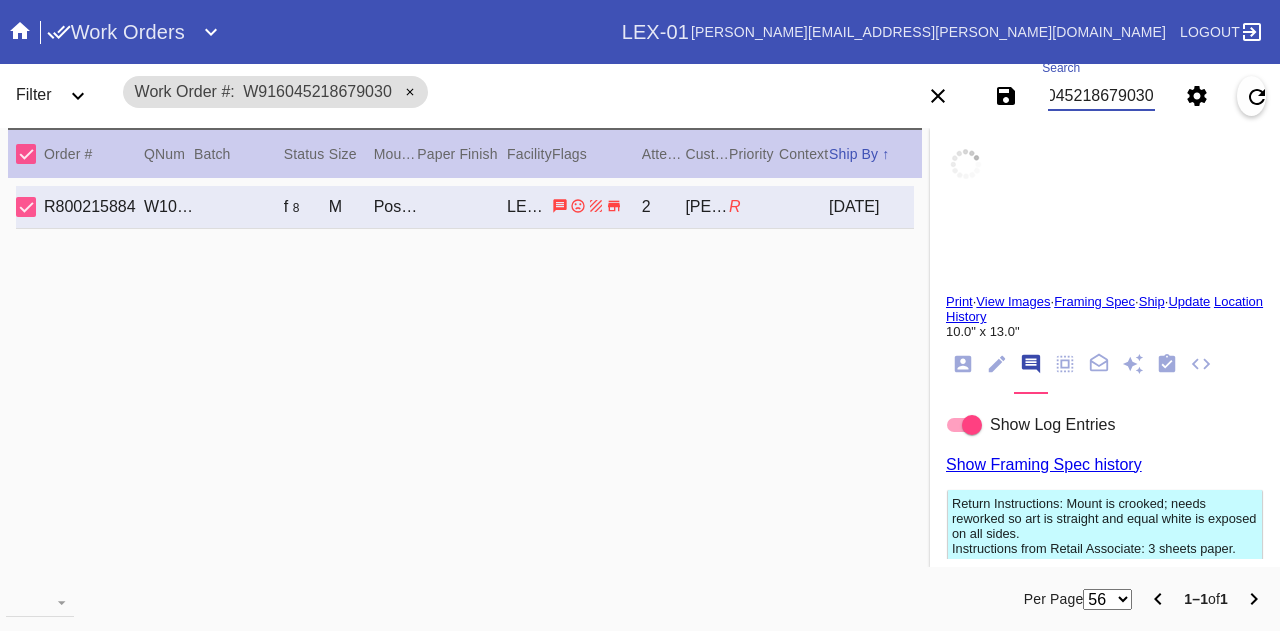 type on "The Mixed Up Feelings Monster" 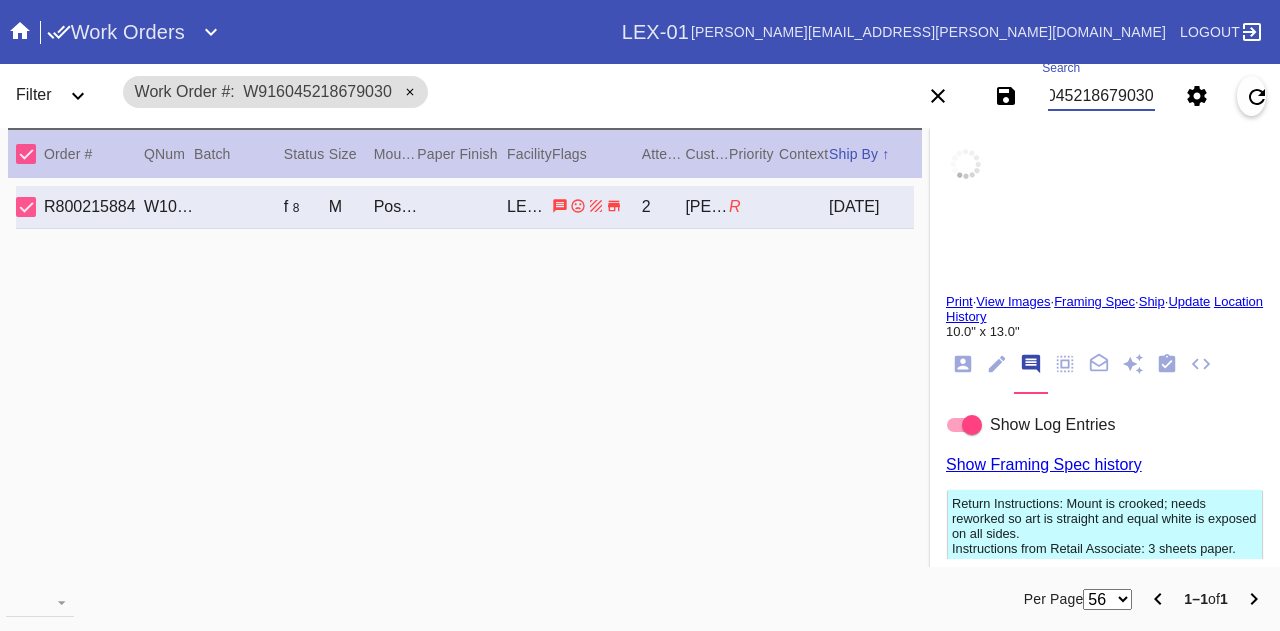 type on "2024-2025" 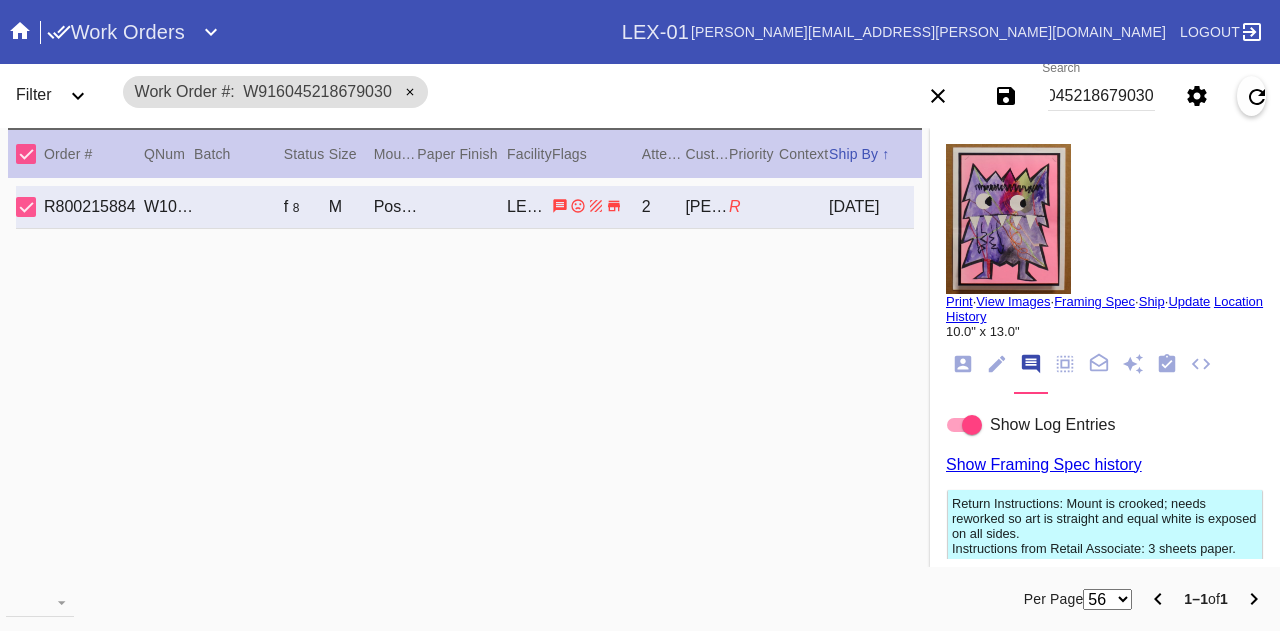 scroll, scrollTop: 0, scrollLeft: 0, axis: both 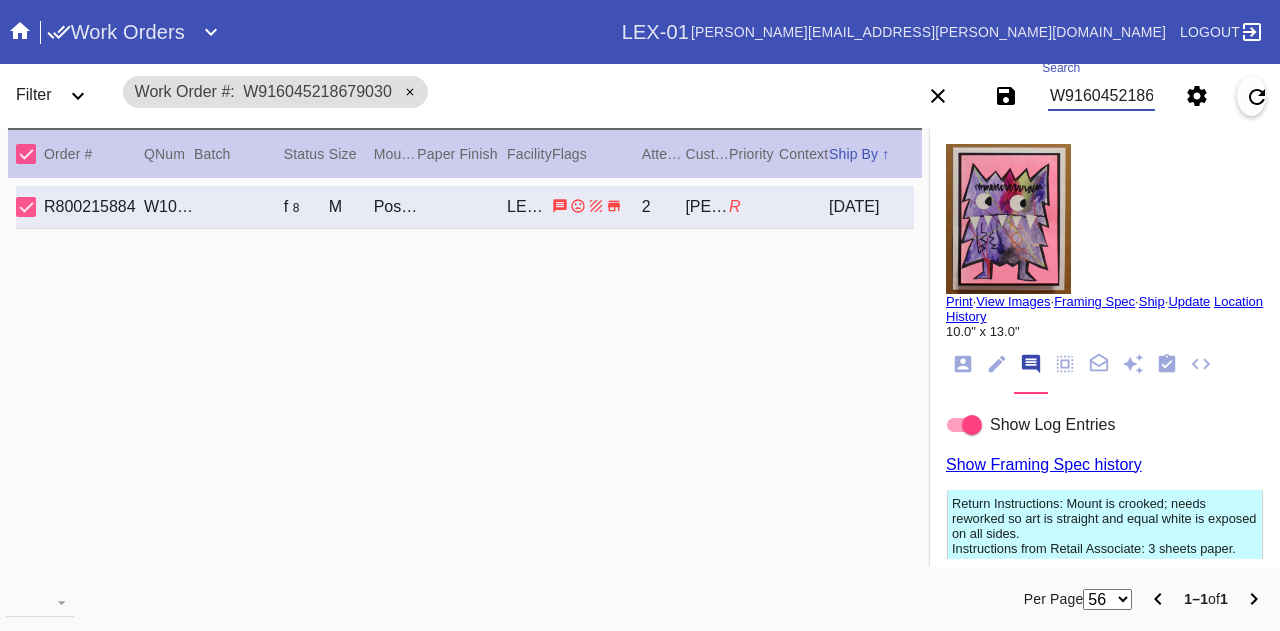click on "W916045218679030" at bounding box center (1101, 96) 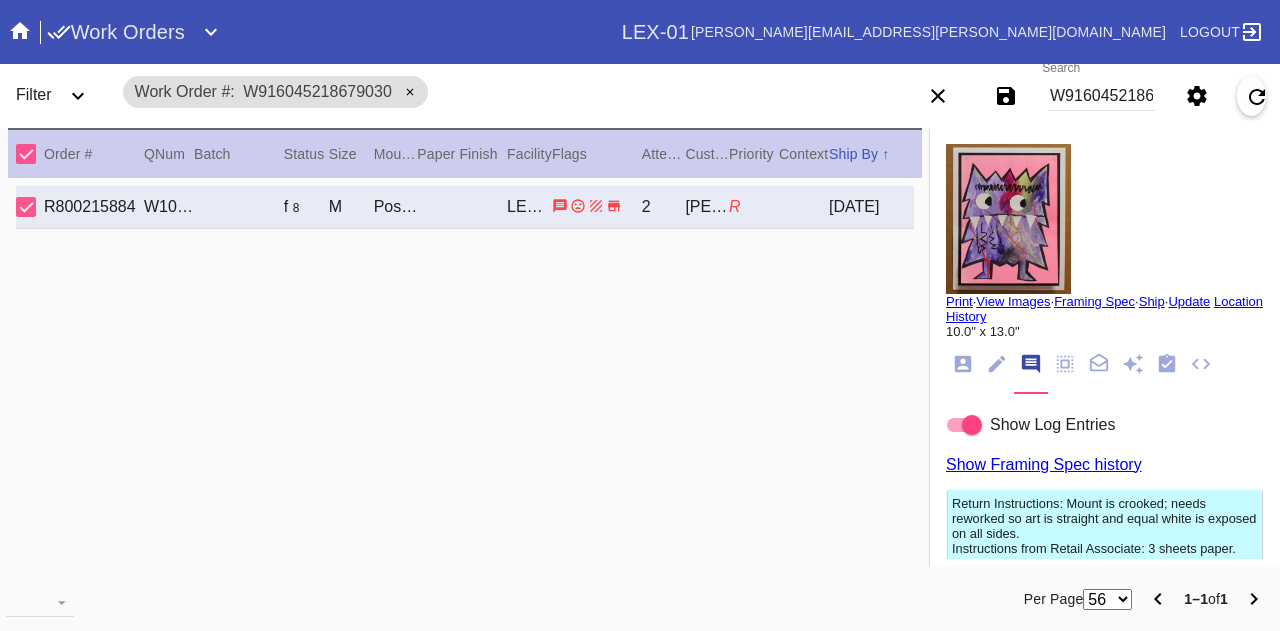 drag, startPoint x: 1142, startPoint y: 79, endPoint x: 1162, endPoint y: 97, distance: 26.907248 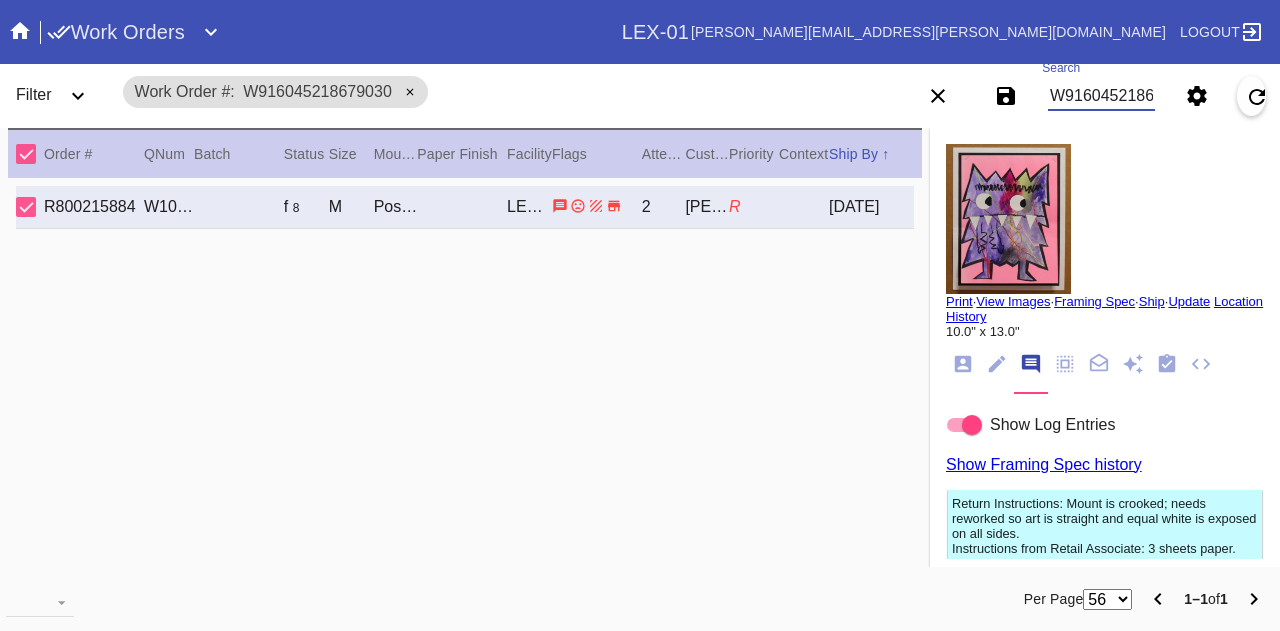 click on "W916045218679030" at bounding box center (1101, 96) 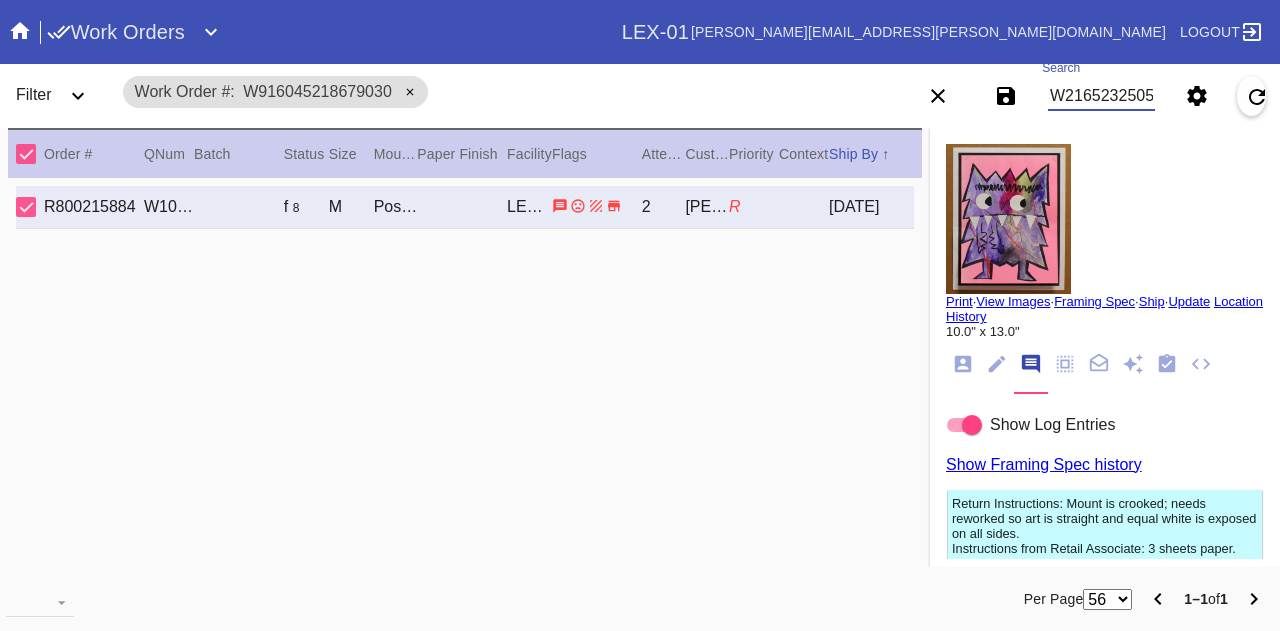 scroll, scrollTop: 0, scrollLeft: 44, axis: horizontal 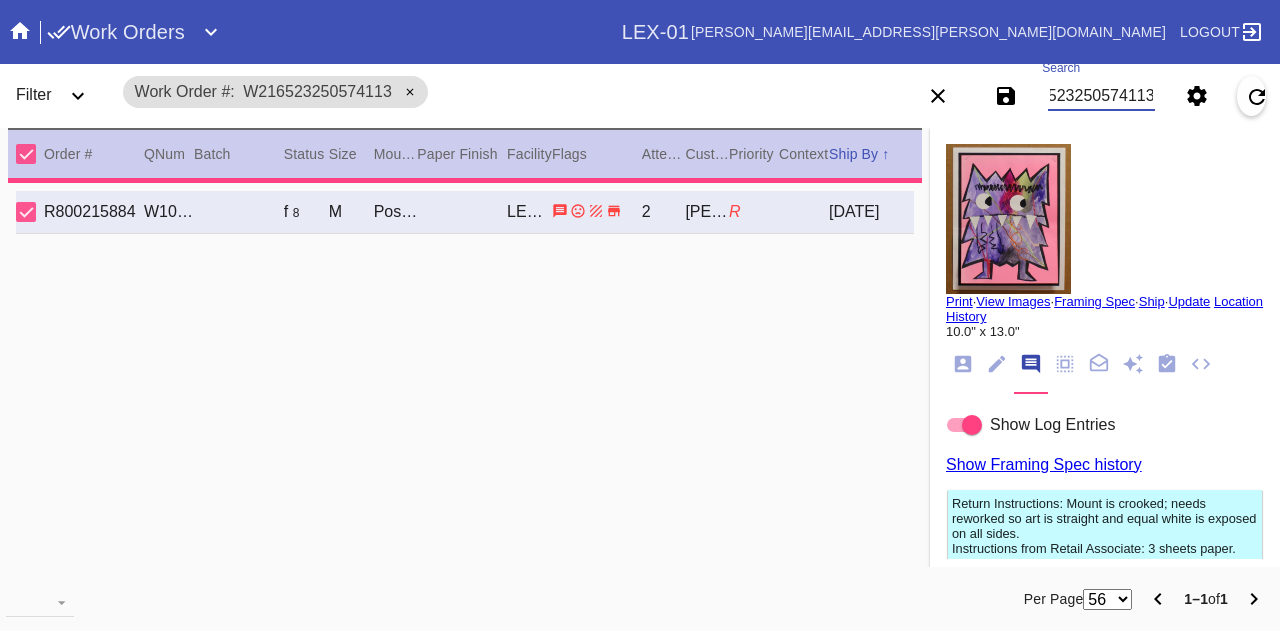type on "9.75" 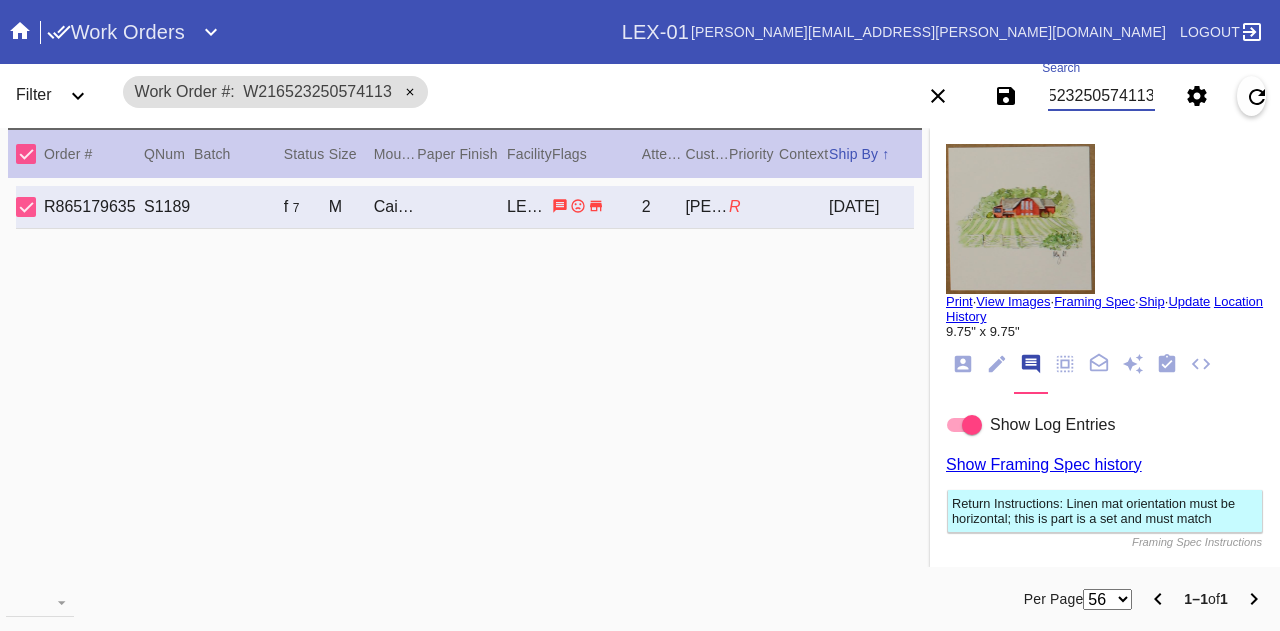 type on "W216523250574113" 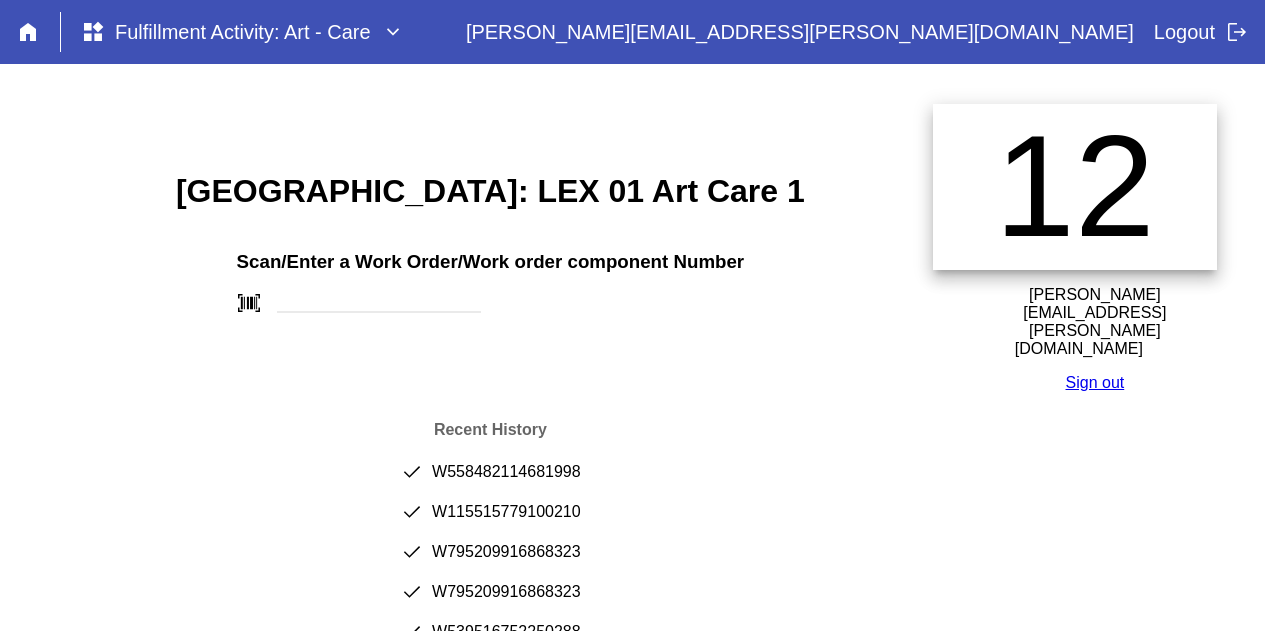 scroll, scrollTop: 0, scrollLeft: 0, axis: both 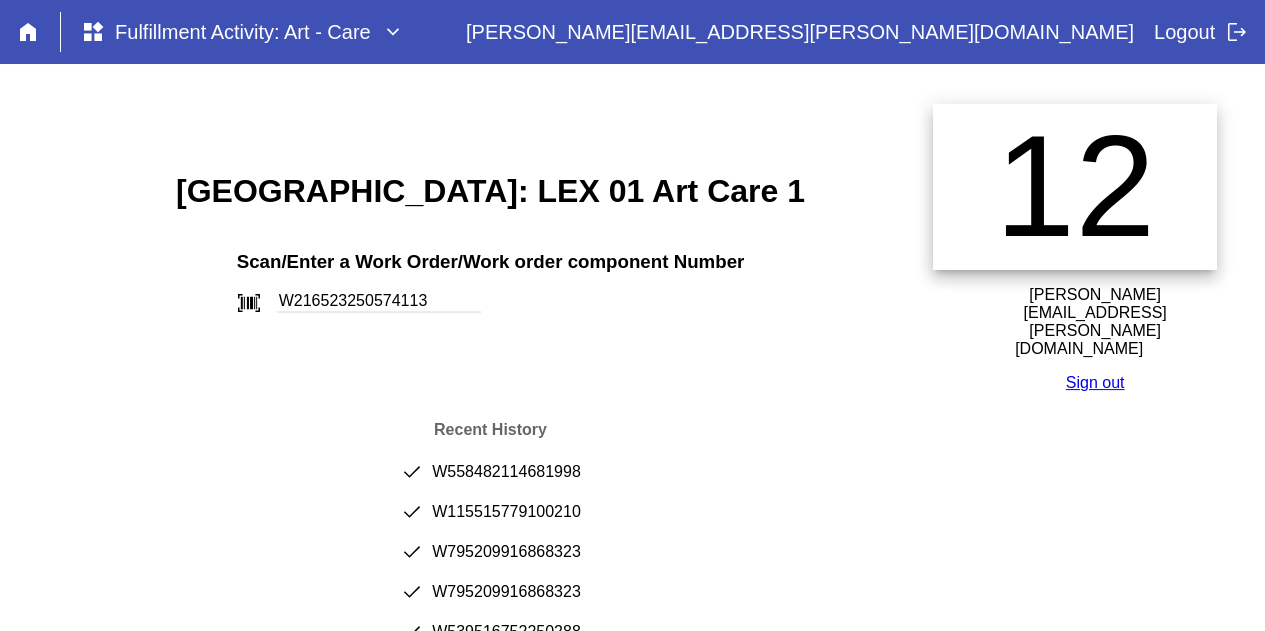 type on "W216523250574113" 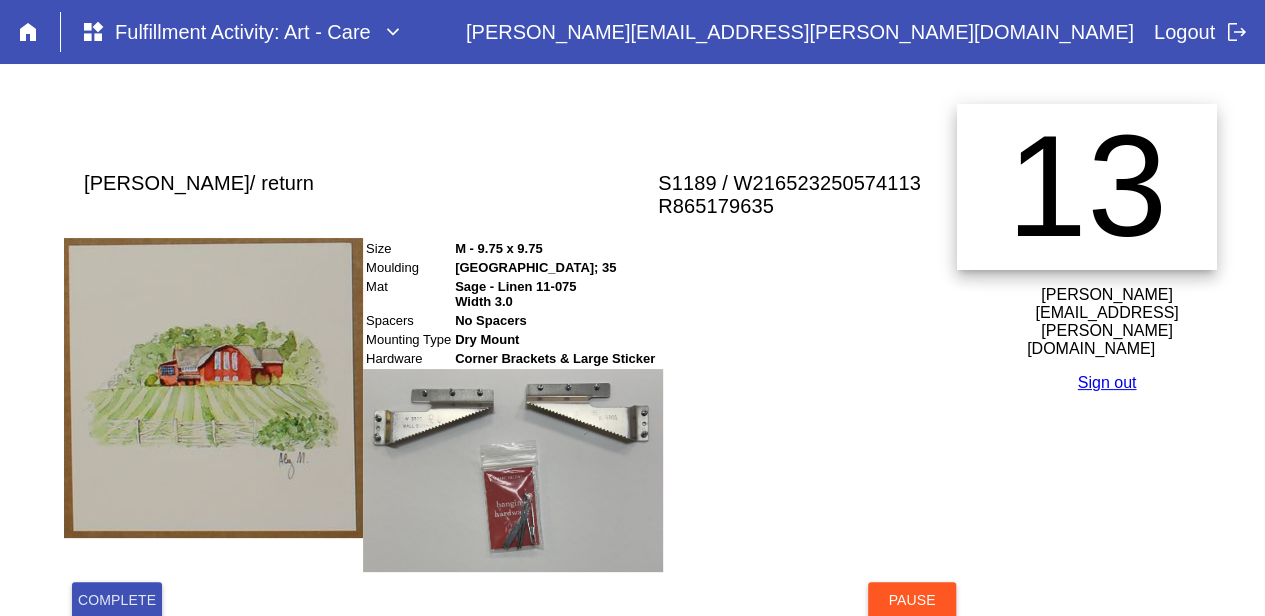 scroll, scrollTop: 209, scrollLeft: 0, axis: vertical 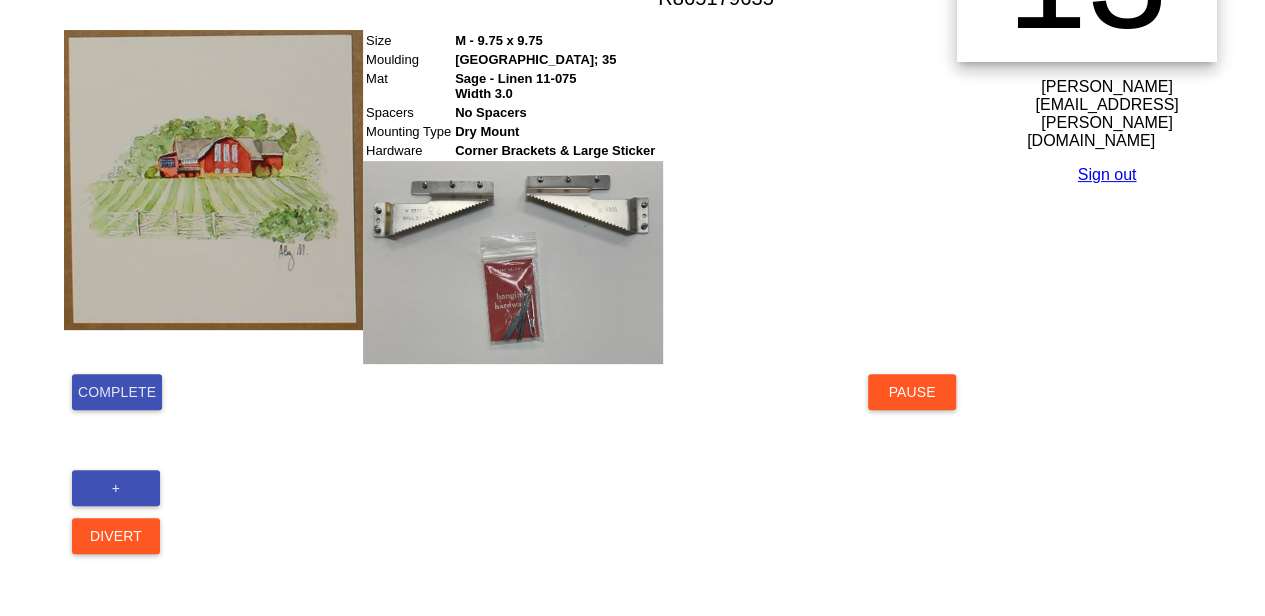click on "Complete" at bounding box center [117, 392] 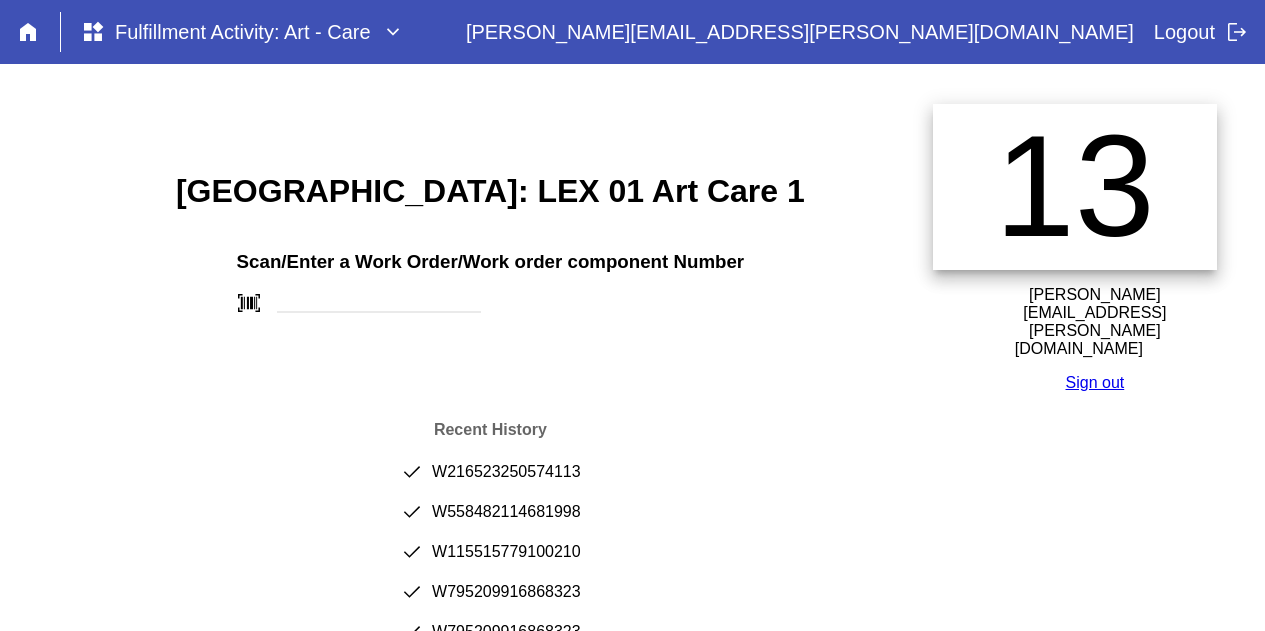 scroll, scrollTop: 0, scrollLeft: 0, axis: both 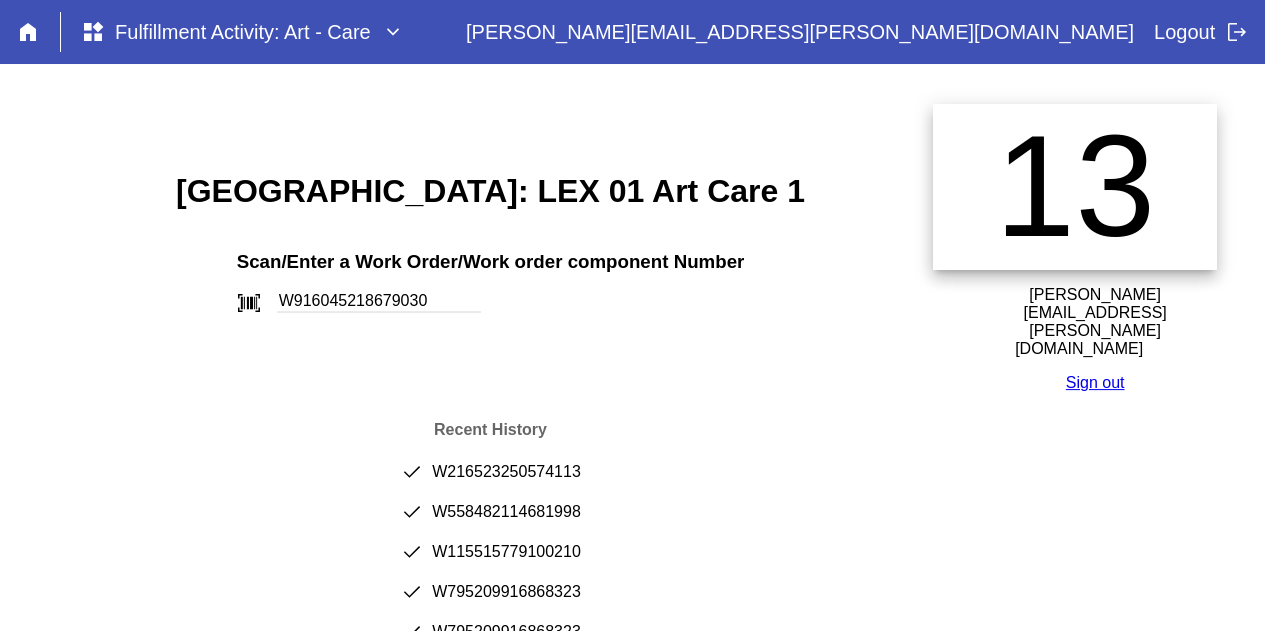 type on "W916045218679030" 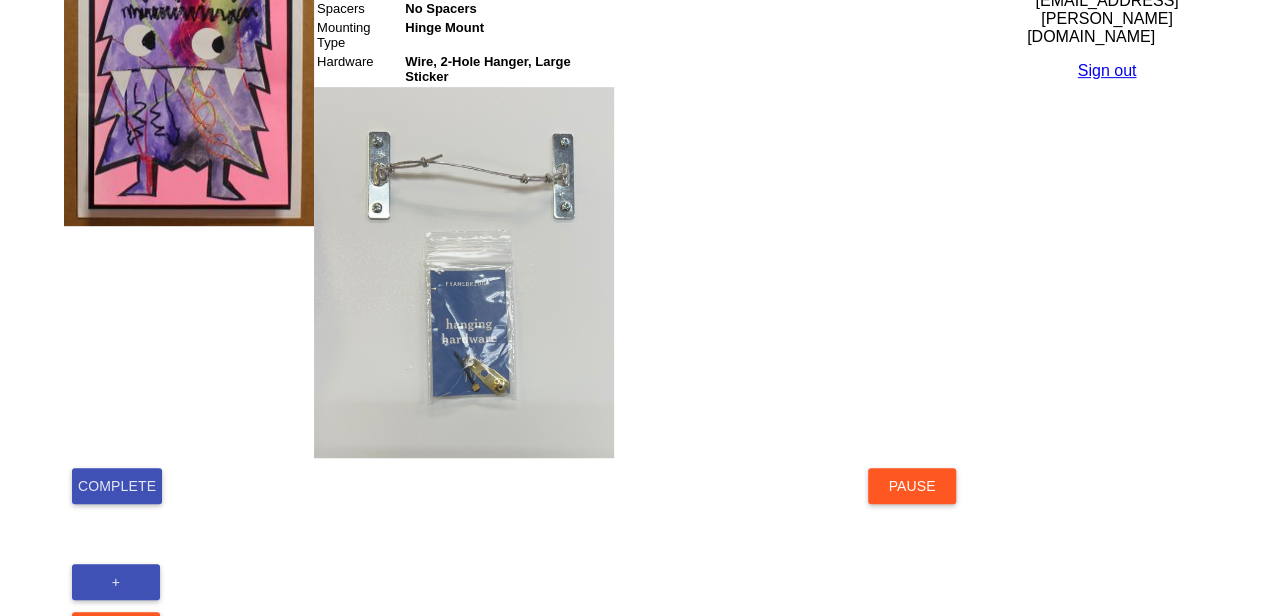 scroll, scrollTop: 484, scrollLeft: 0, axis: vertical 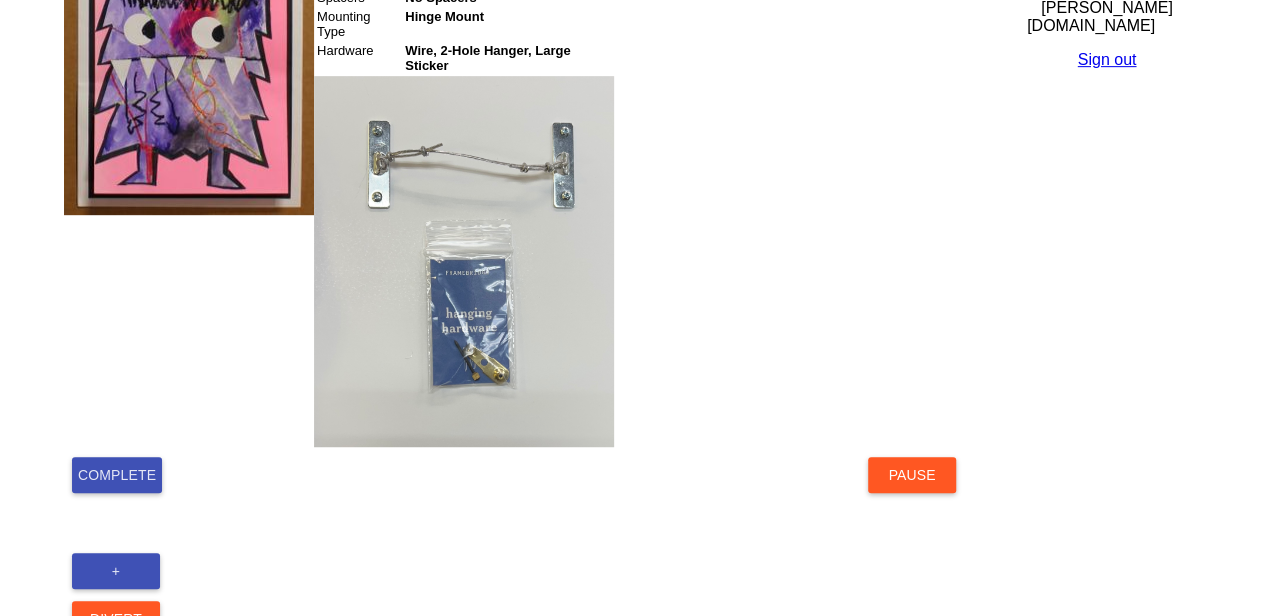 click on "Complete" at bounding box center (117, 475) 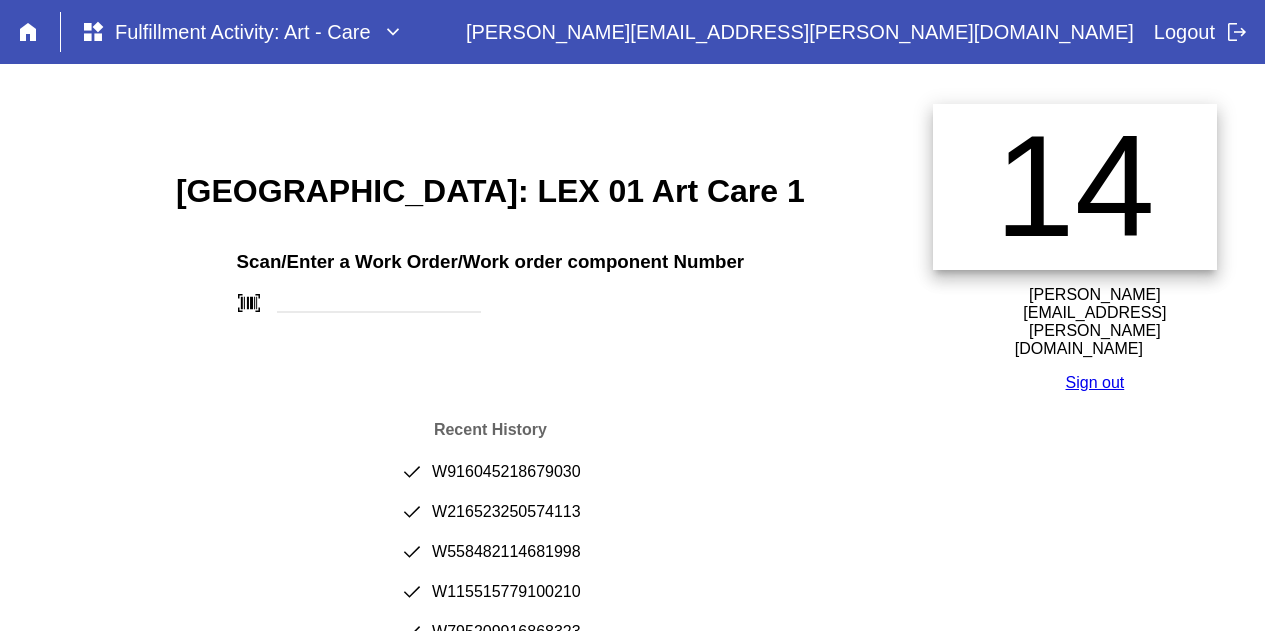 scroll, scrollTop: 0, scrollLeft: 0, axis: both 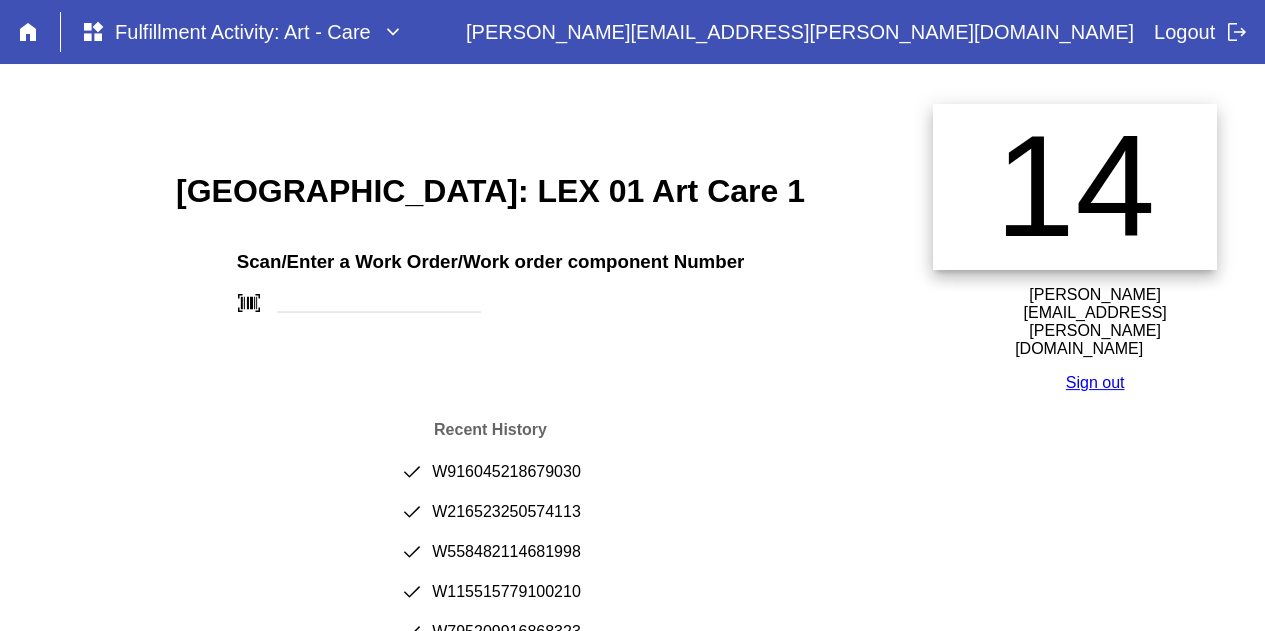 click on "done W216523250574113" at bounding box center [490, 520] 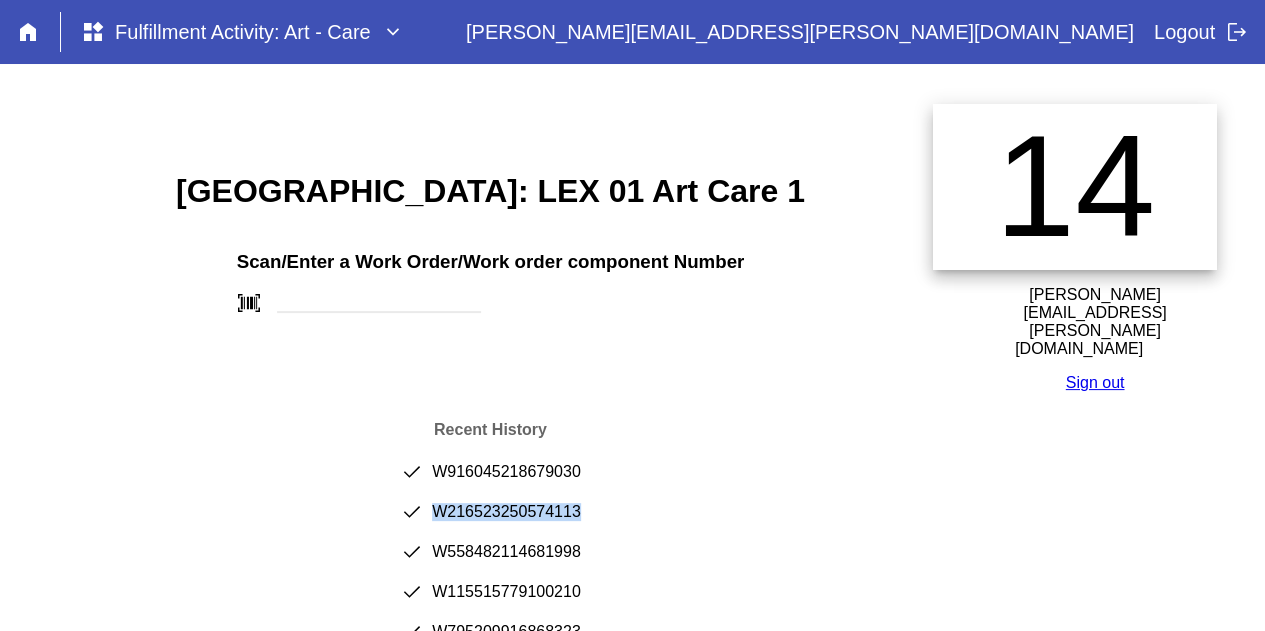 click on "done W216523250574113" at bounding box center [490, 520] 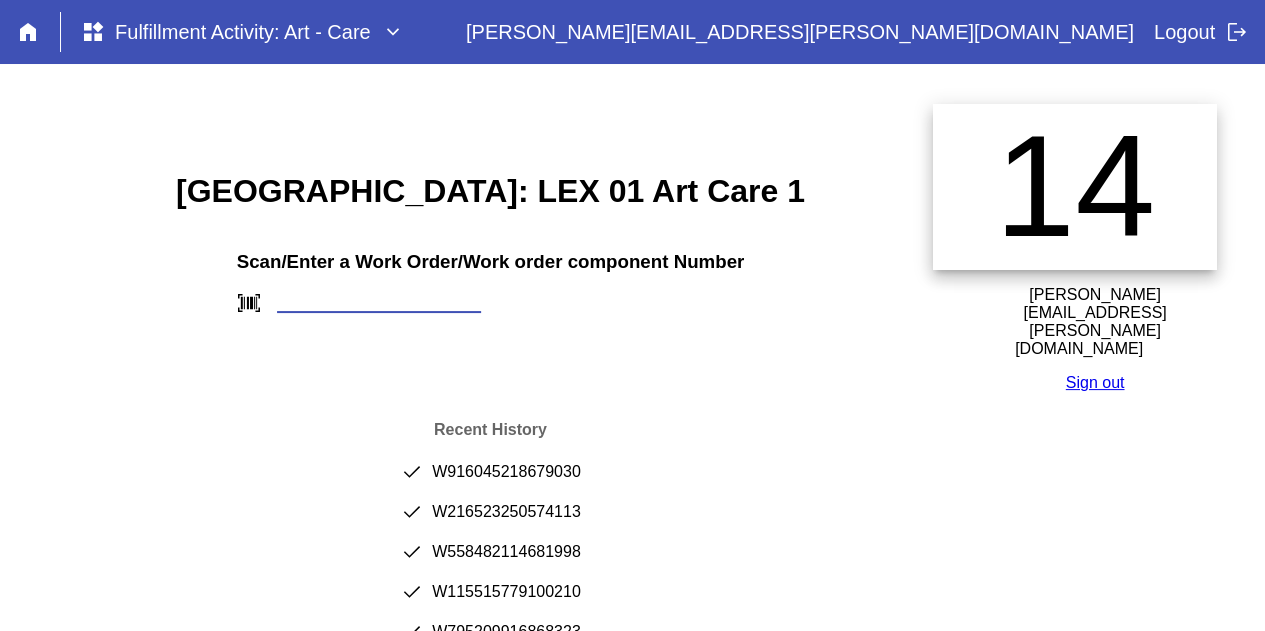 click at bounding box center (379, 302) 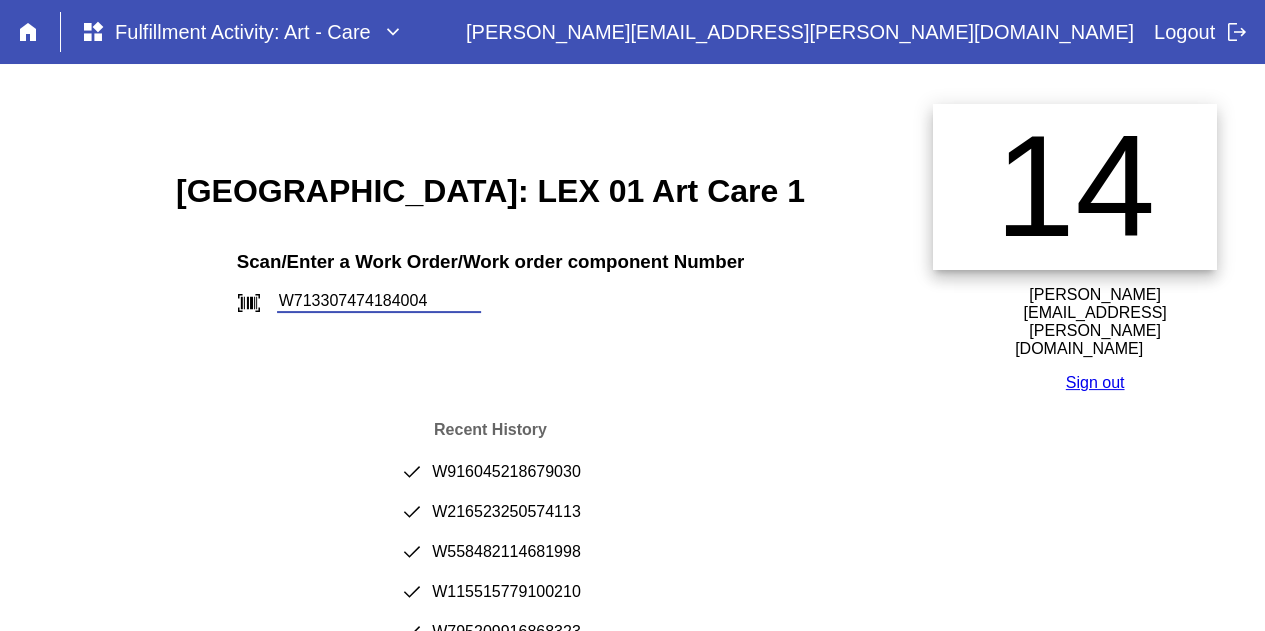 type on "W713307474184004" 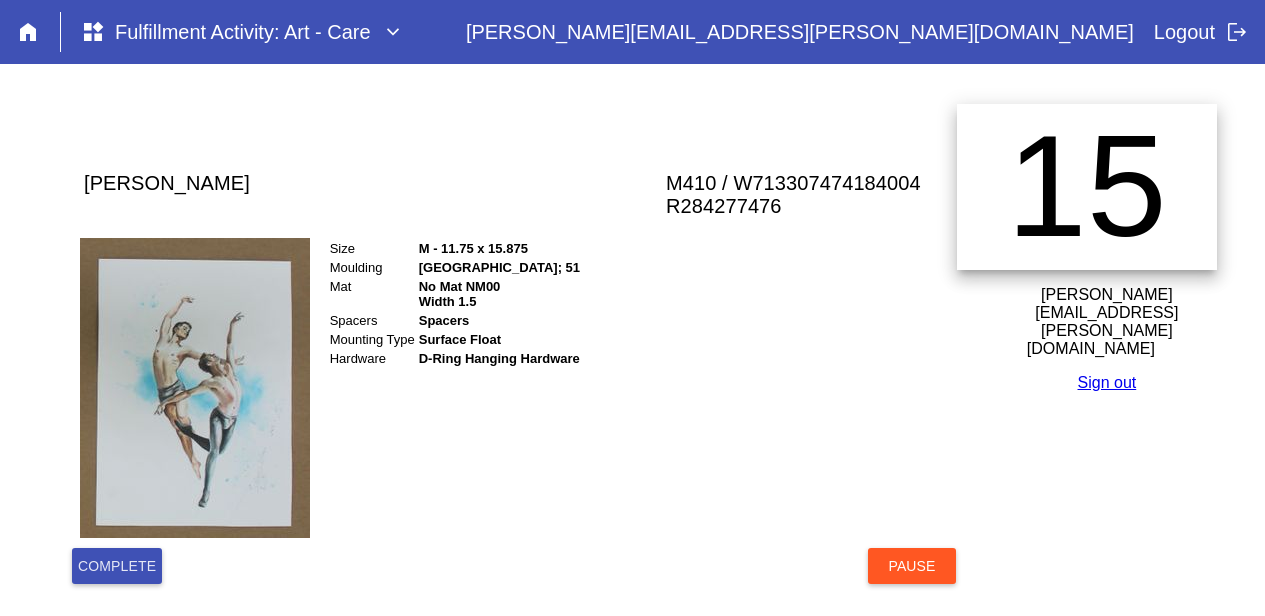 scroll, scrollTop: 0, scrollLeft: 0, axis: both 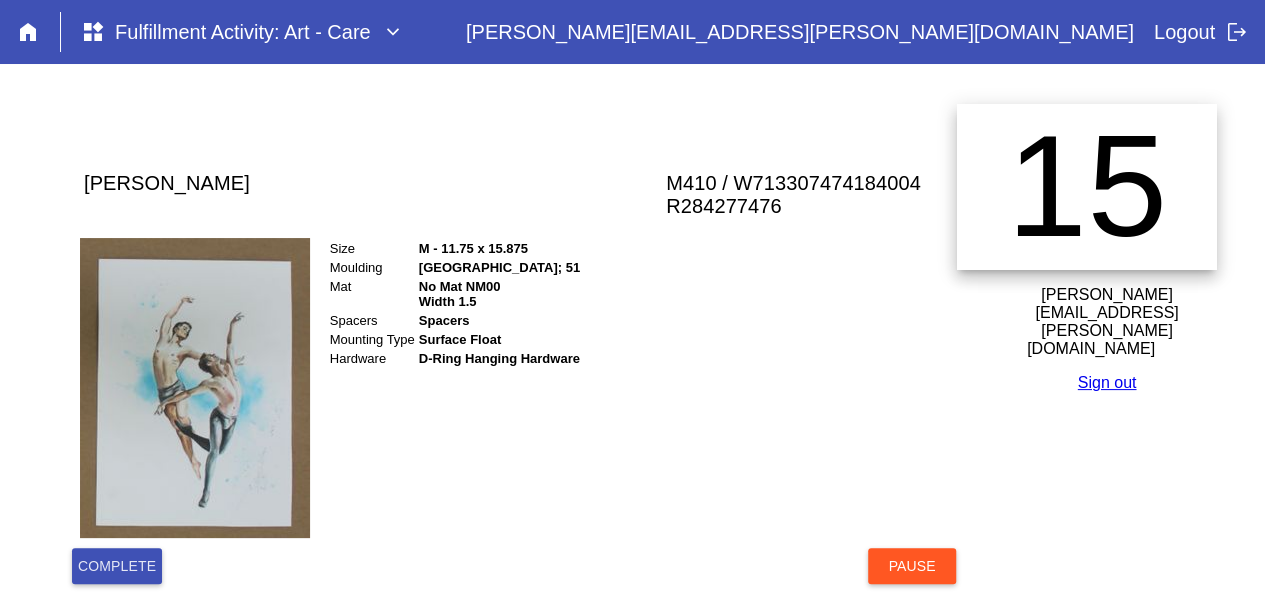 click on "M410 / W713307474184004" at bounding box center [793, 183] 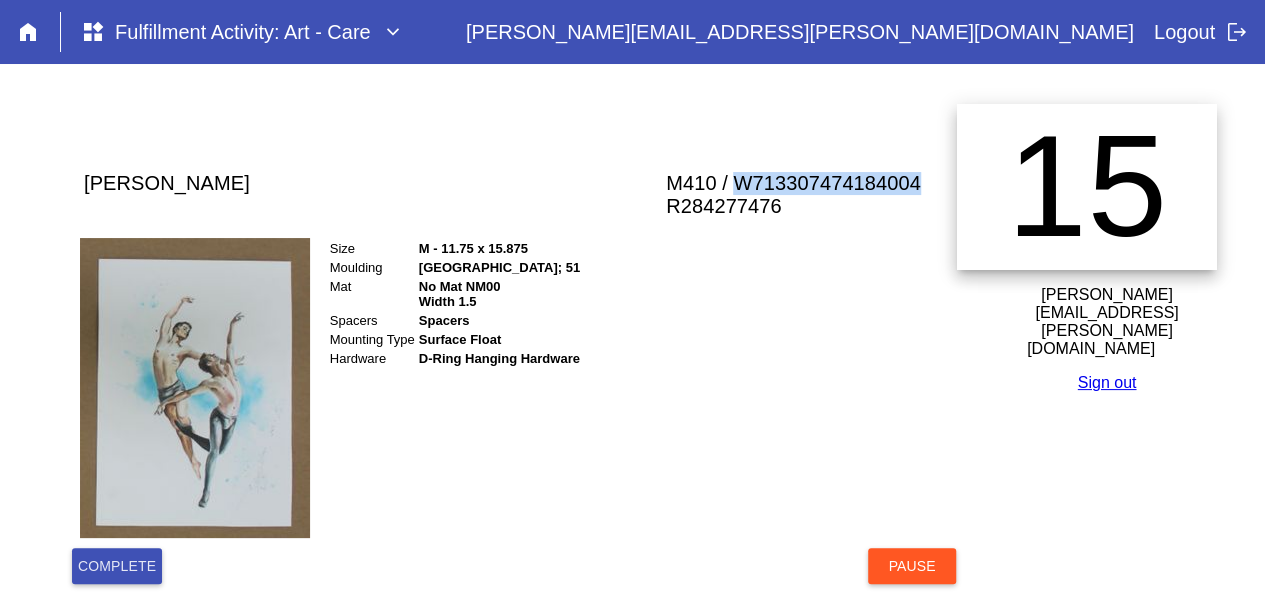 click on "M410 / W713307474184004" at bounding box center [793, 183] 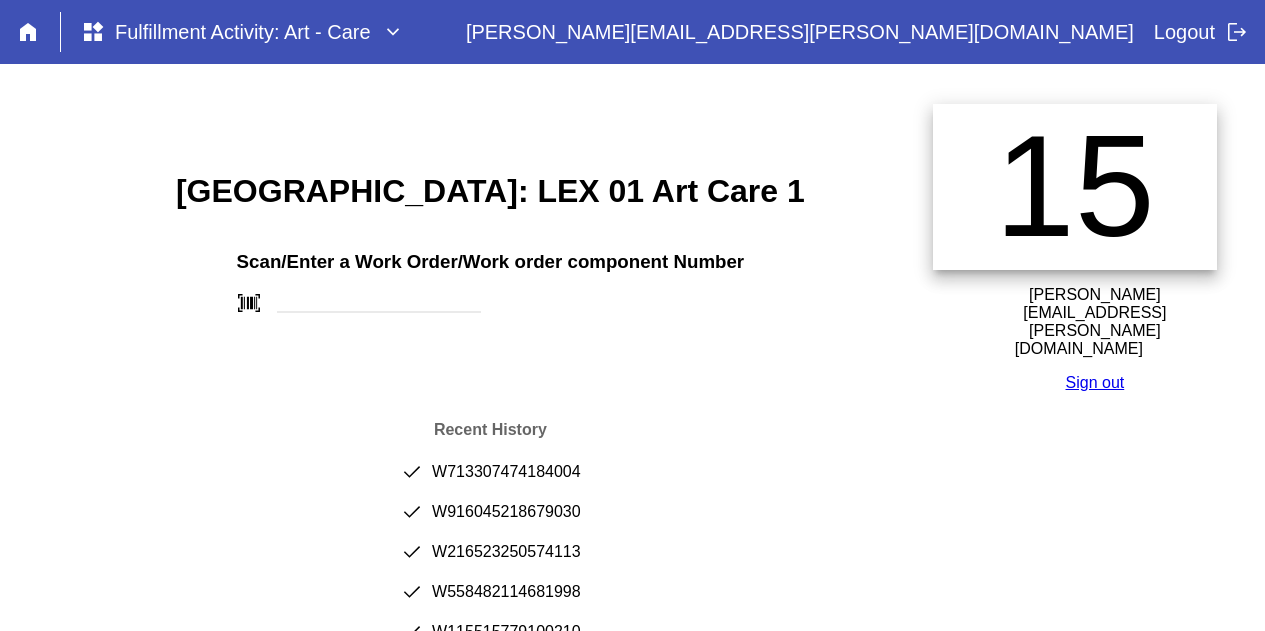 scroll, scrollTop: 0, scrollLeft: 0, axis: both 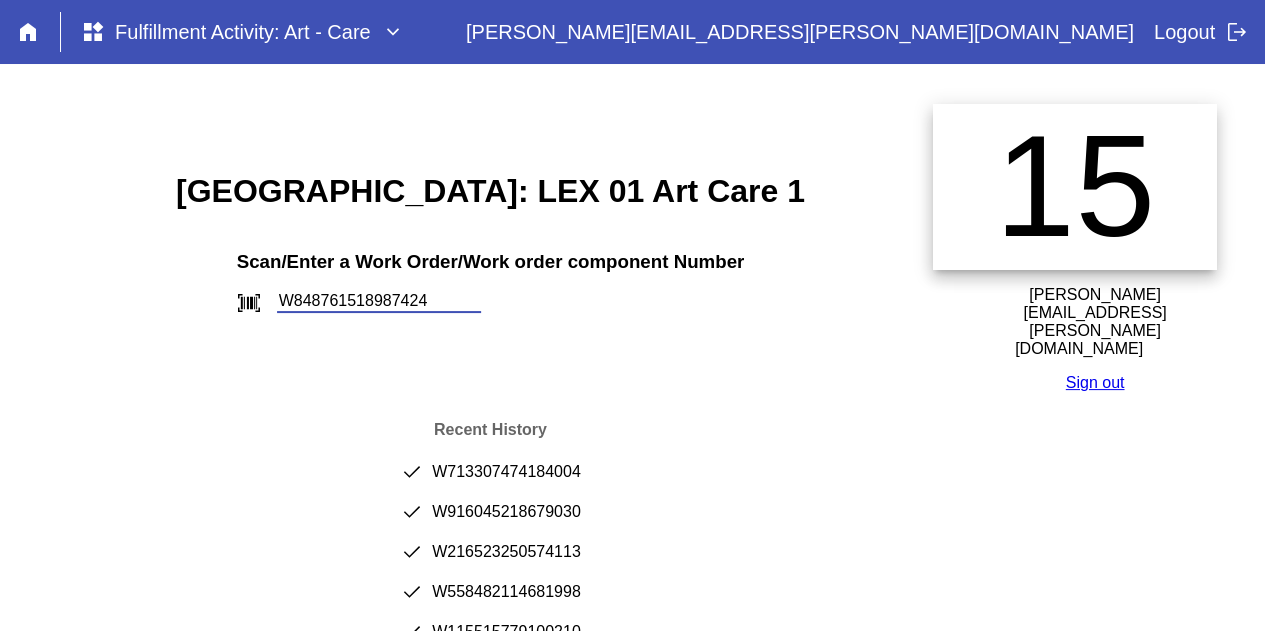 type on "W848761518987424" 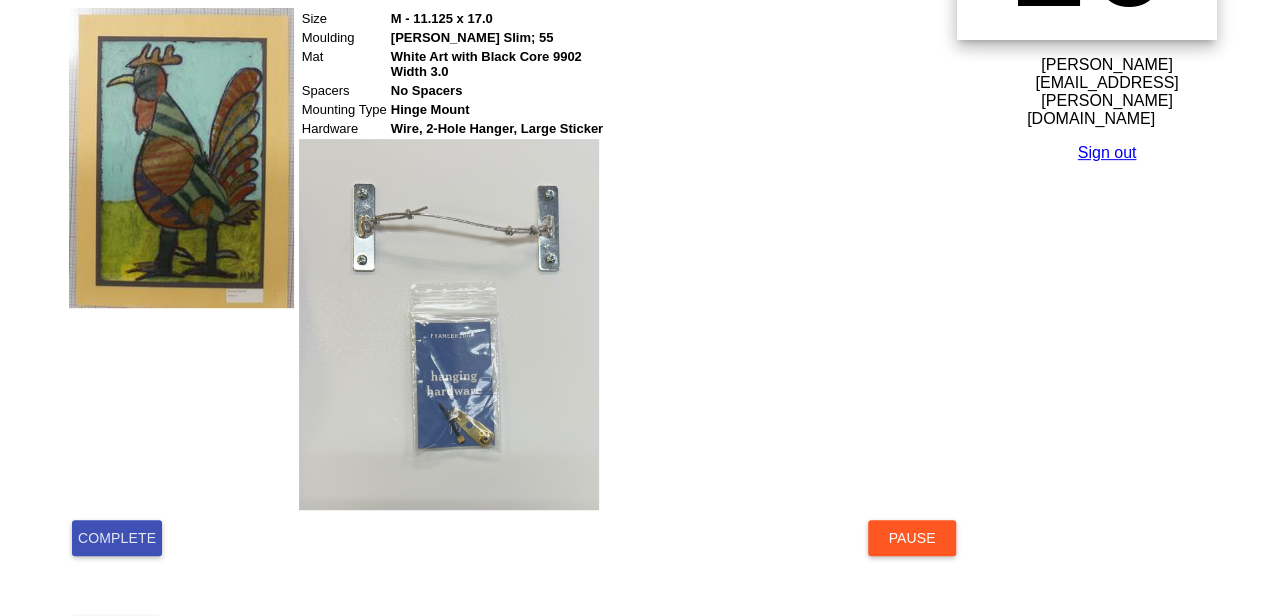 scroll, scrollTop: 538, scrollLeft: 0, axis: vertical 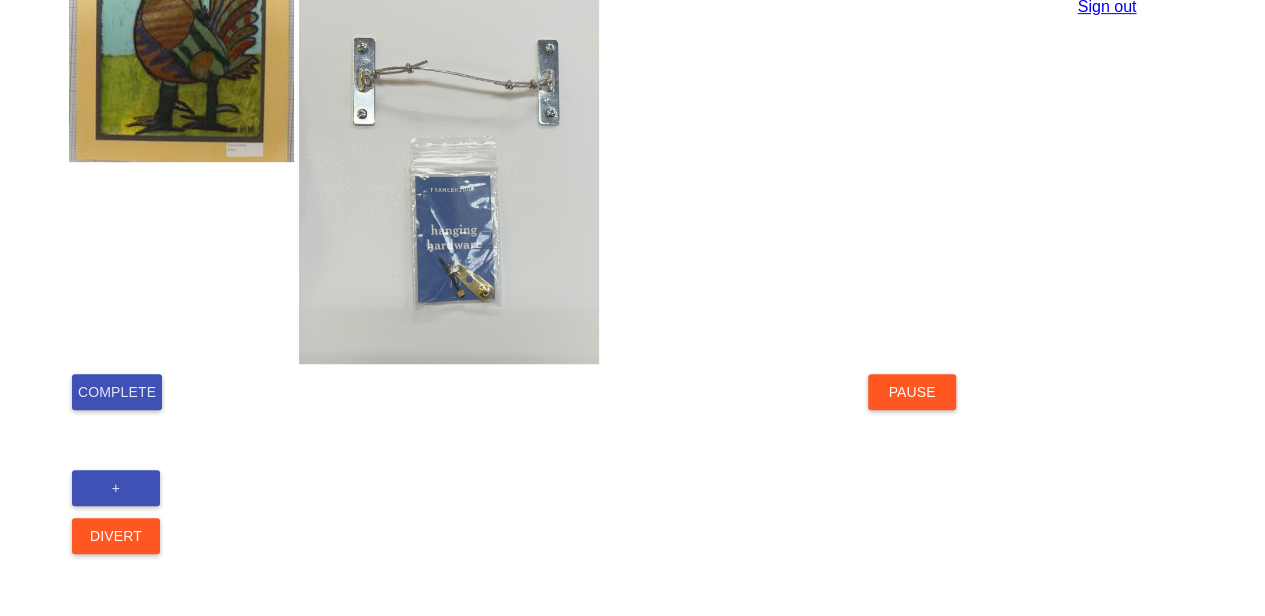 click on "Complete" at bounding box center (117, 392) 